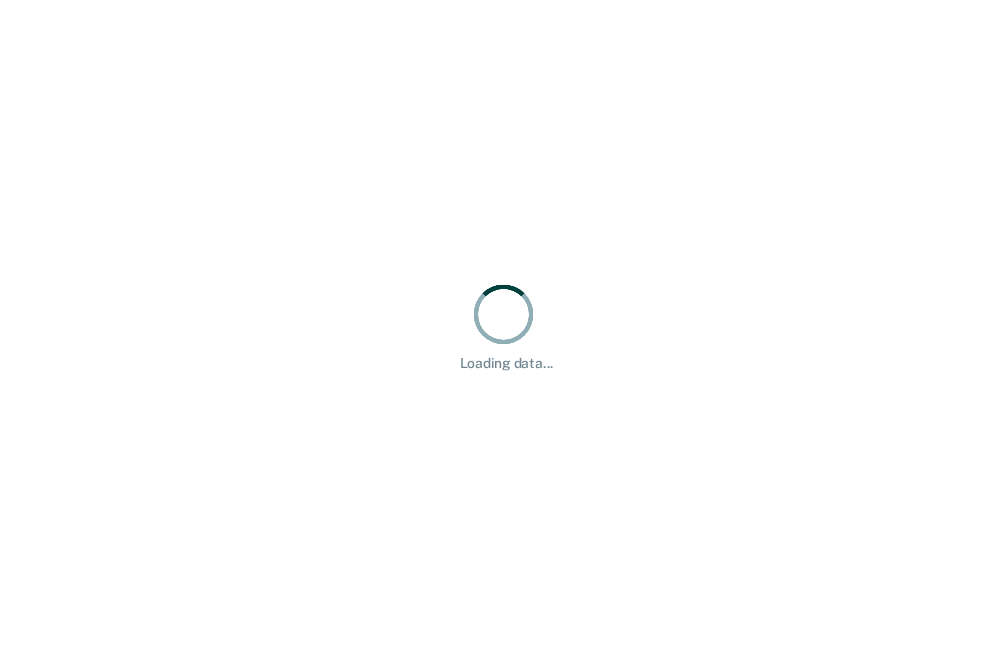 scroll, scrollTop: 0, scrollLeft: 0, axis: both 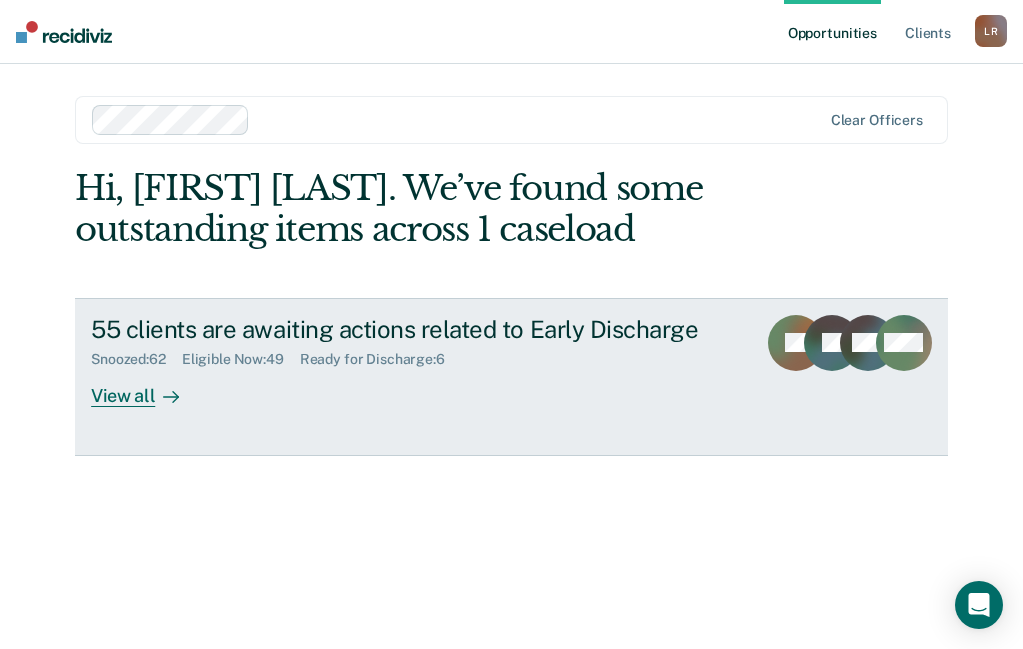 click on "View all" at bounding box center [147, 387] 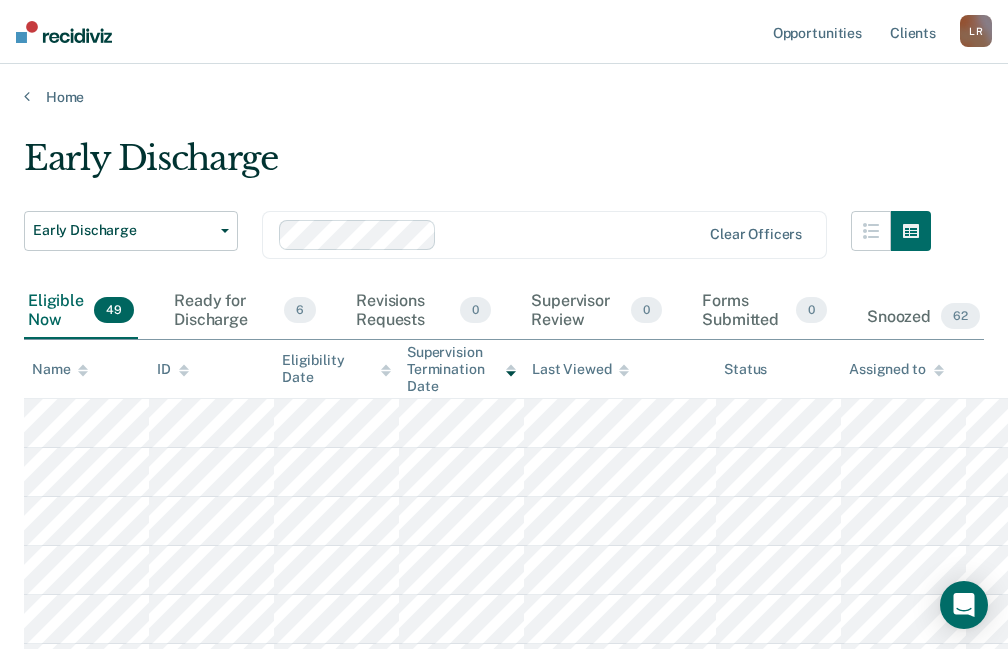 click 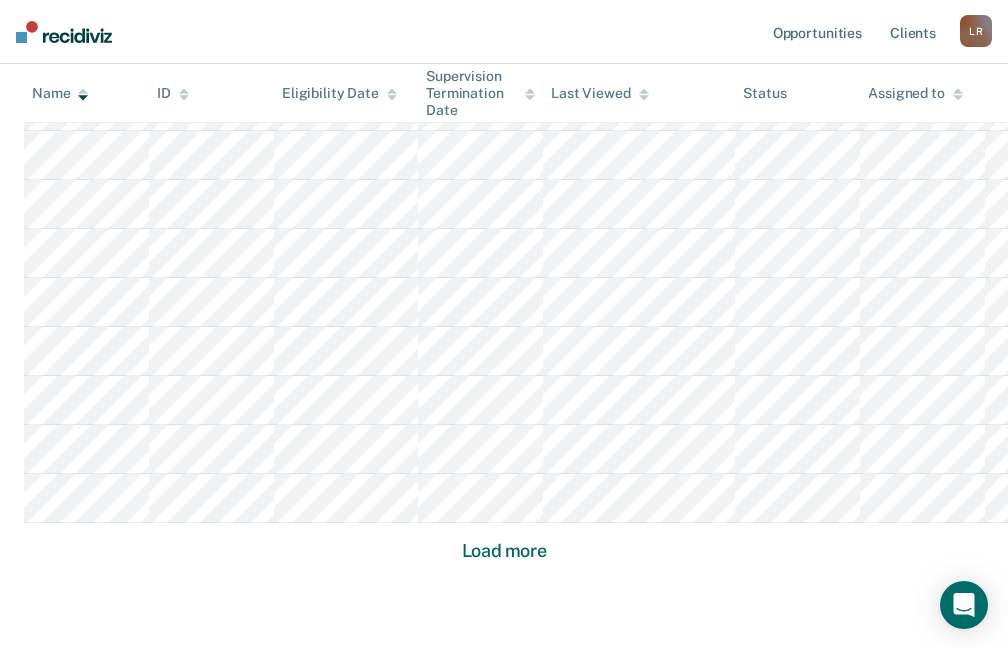 scroll, scrollTop: 1400, scrollLeft: 0, axis: vertical 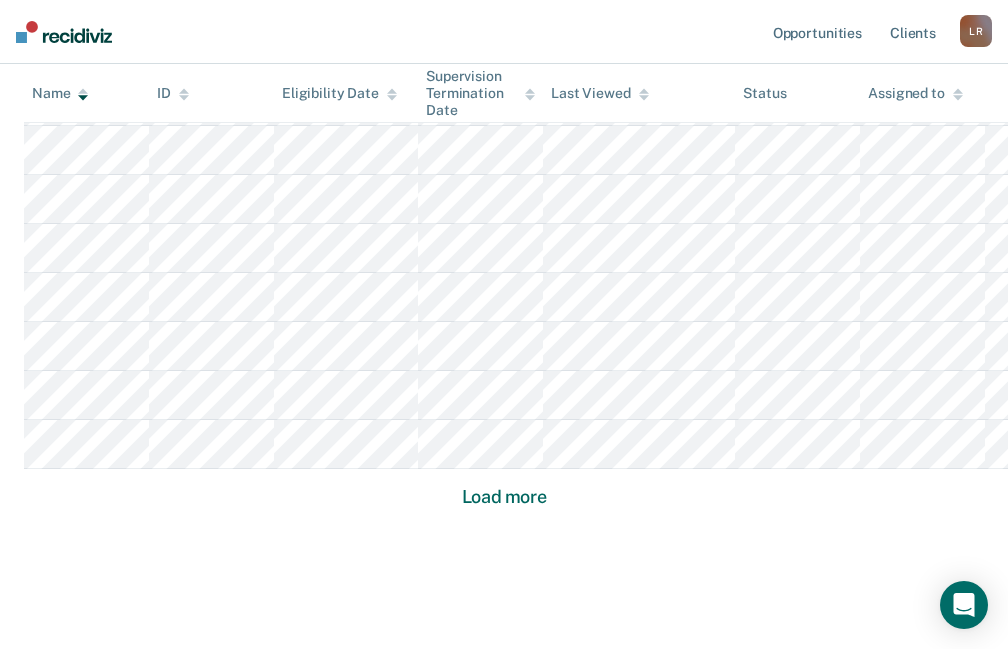 click on "Load more" at bounding box center [504, 497] 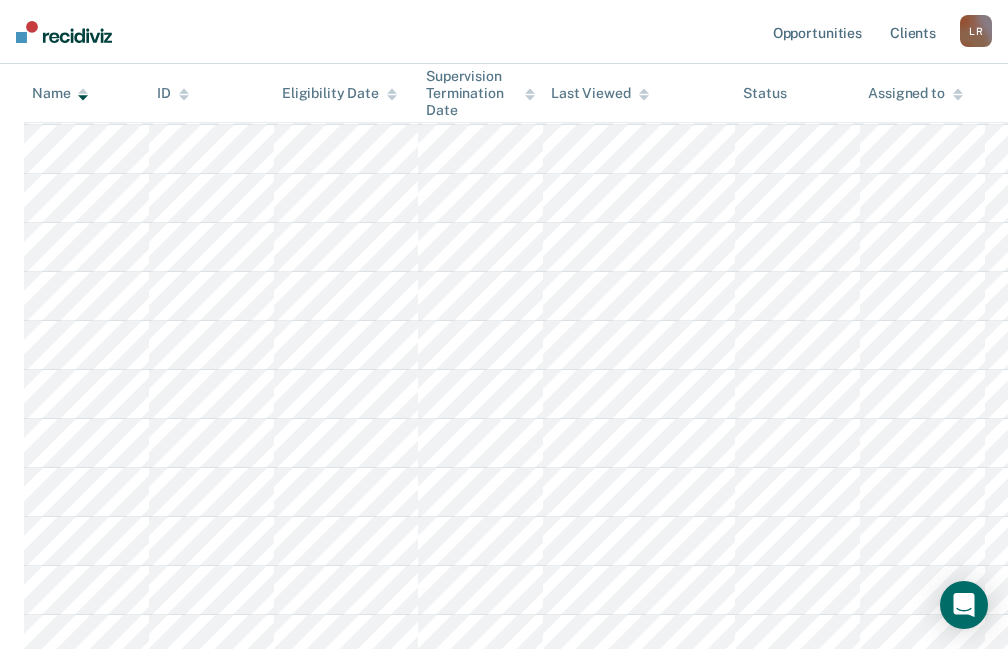 scroll, scrollTop: 1800, scrollLeft: 0, axis: vertical 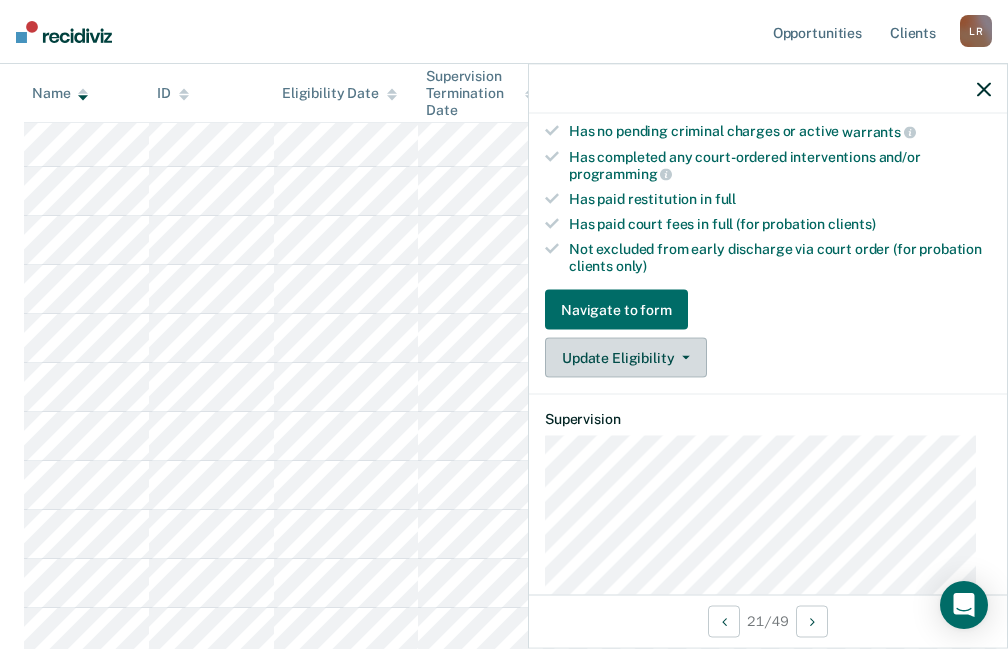 click on "Update Eligibility" at bounding box center (626, 358) 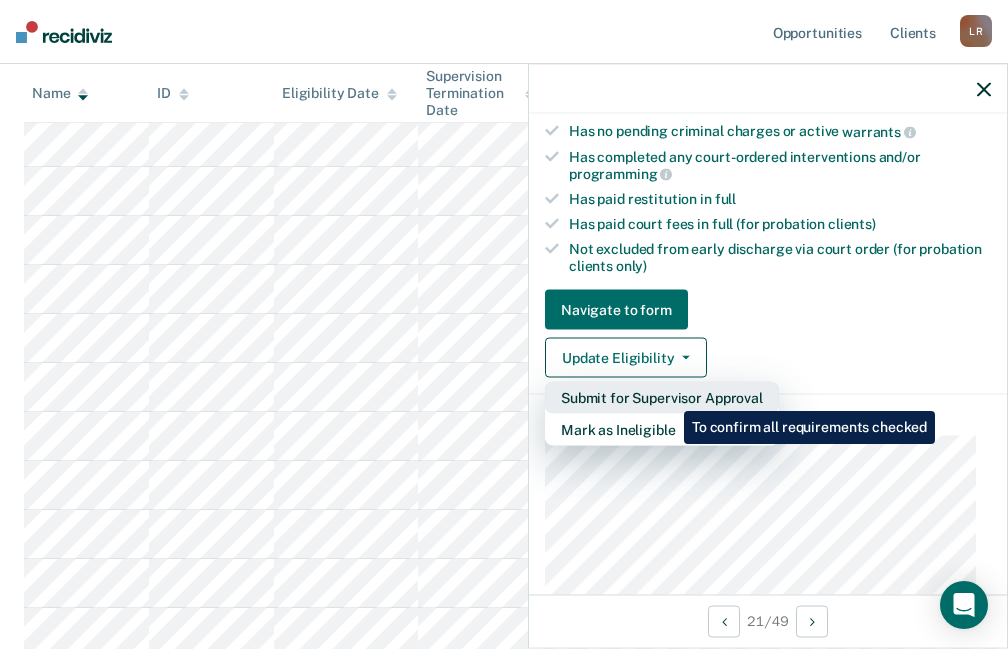 click on "Submit for Supervisor Approval" at bounding box center (662, 398) 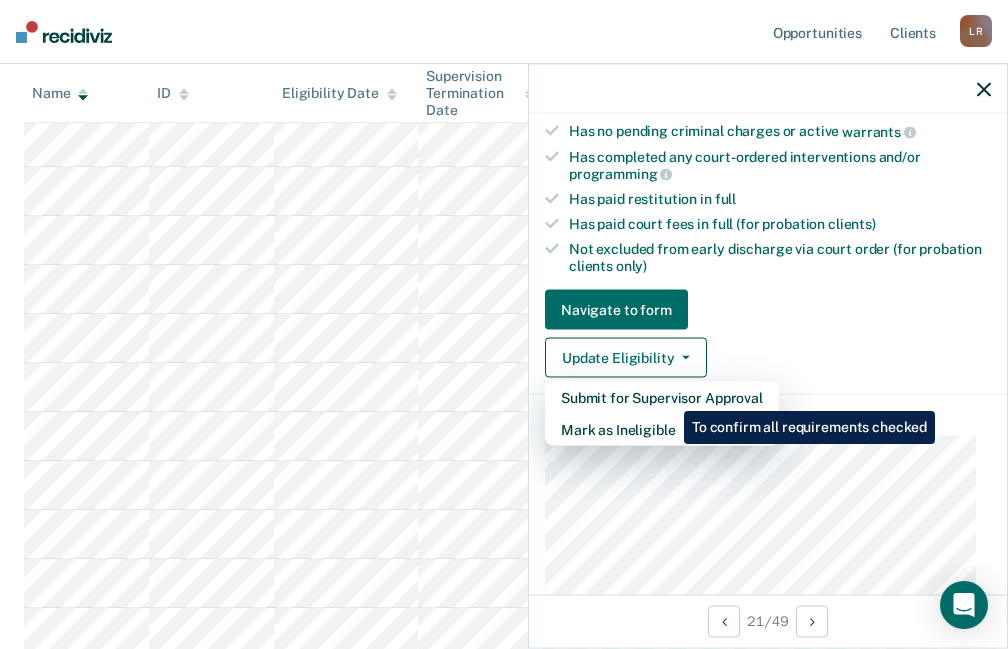 scroll, scrollTop: 482, scrollLeft: 0, axis: vertical 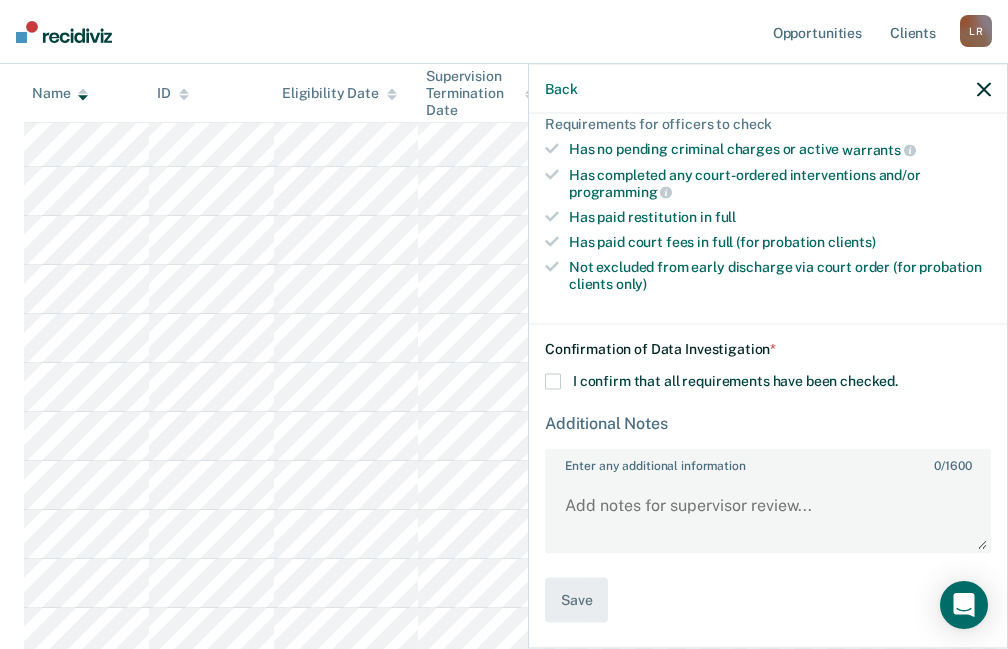 click at bounding box center [553, 382] 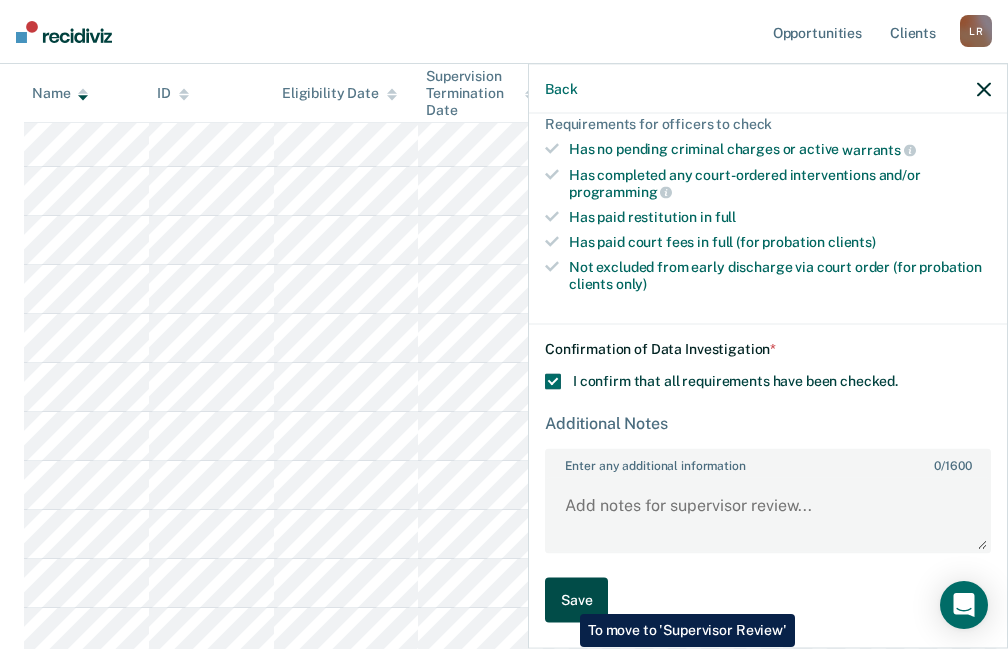 click on "Save" at bounding box center [576, 600] 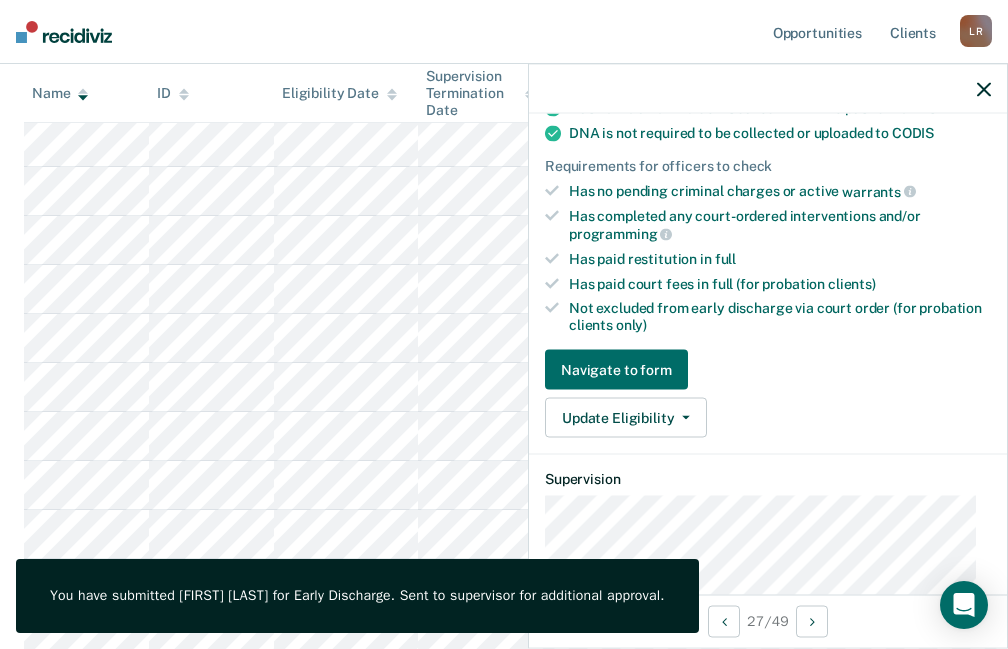 scroll, scrollTop: 523, scrollLeft: 0, axis: vertical 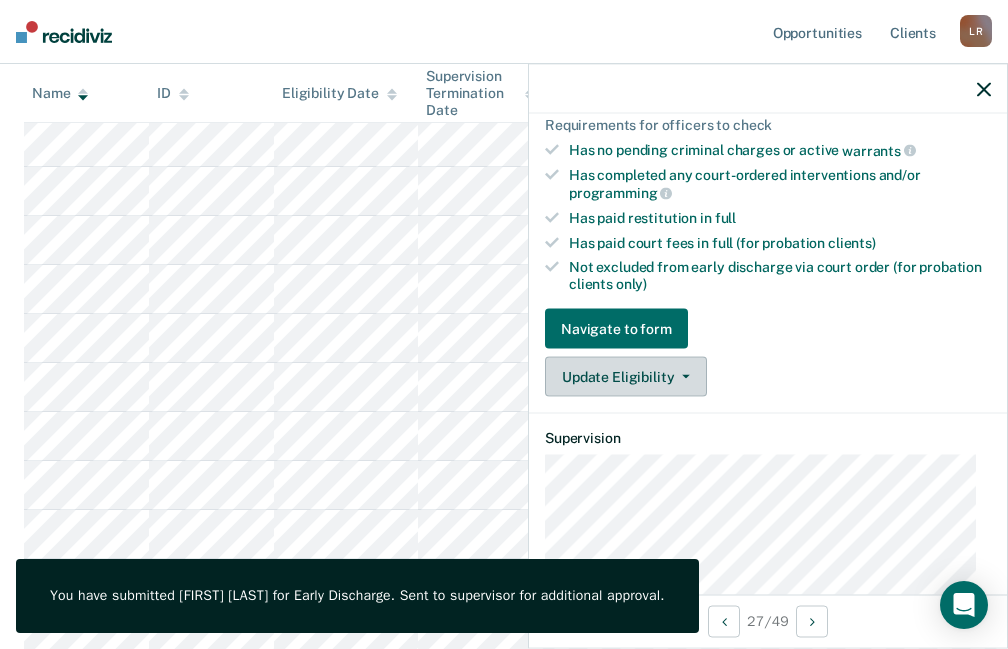 click on "Update Eligibility" at bounding box center (626, 377) 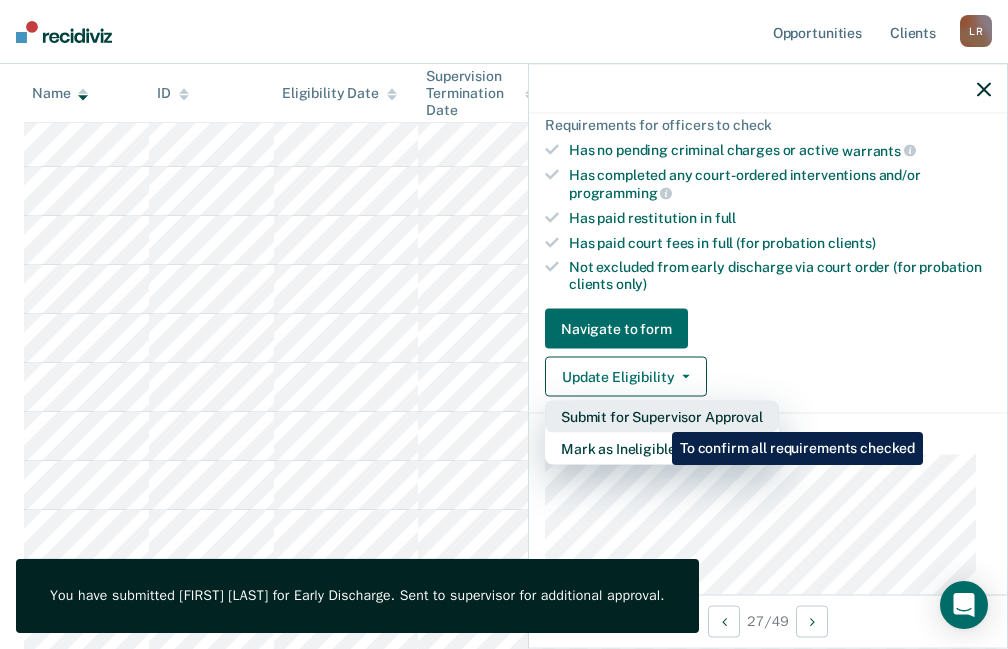 click on "Submit for Supervisor Approval" at bounding box center (662, 417) 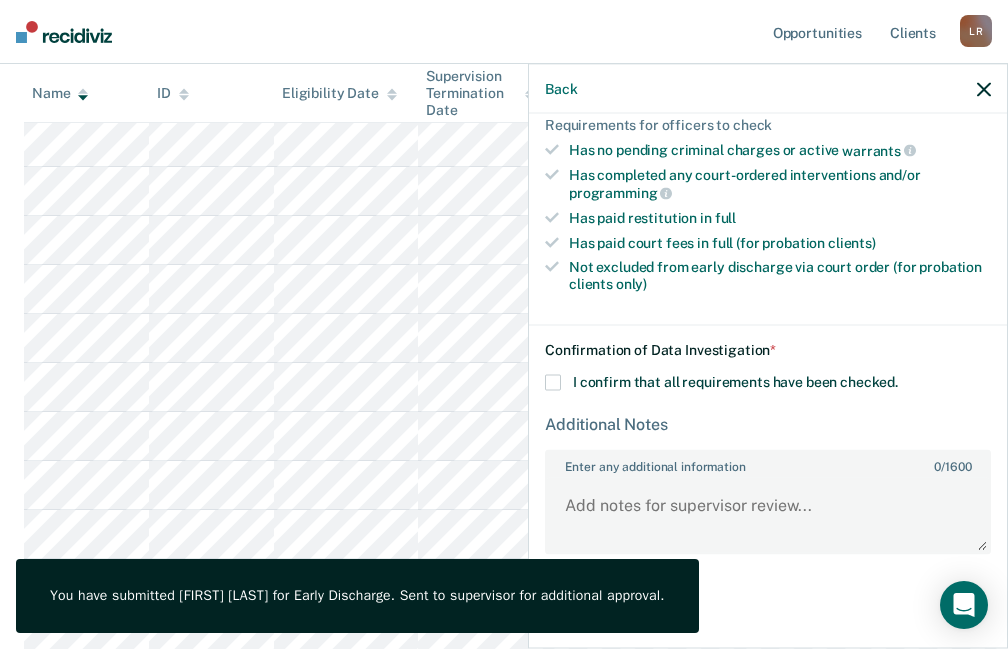 click at bounding box center (553, 382) 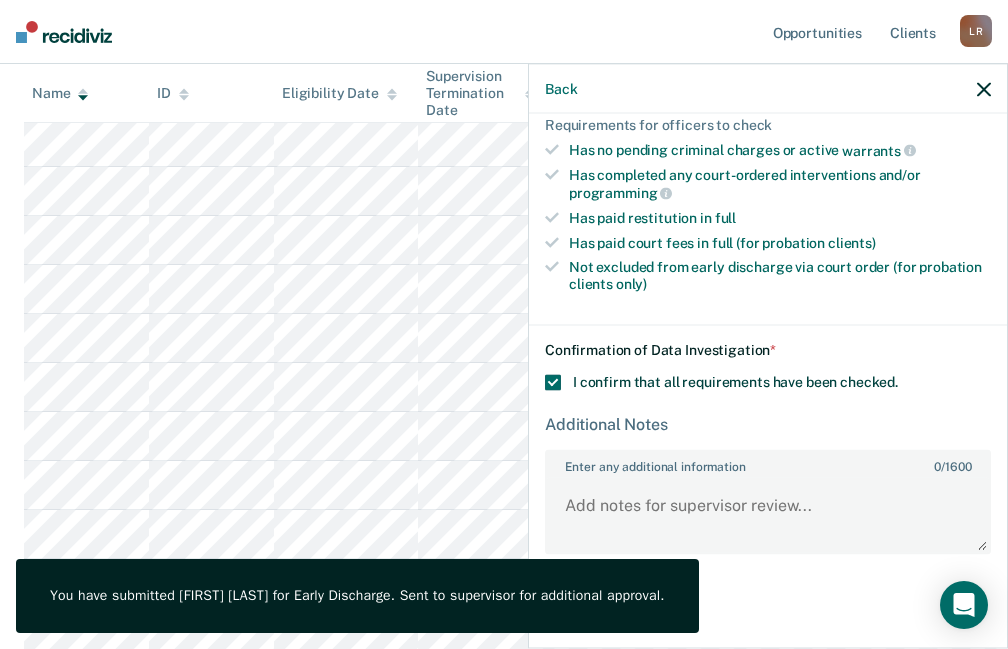 scroll, scrollTop: 524, scrollLeft: 0, axis: vertical 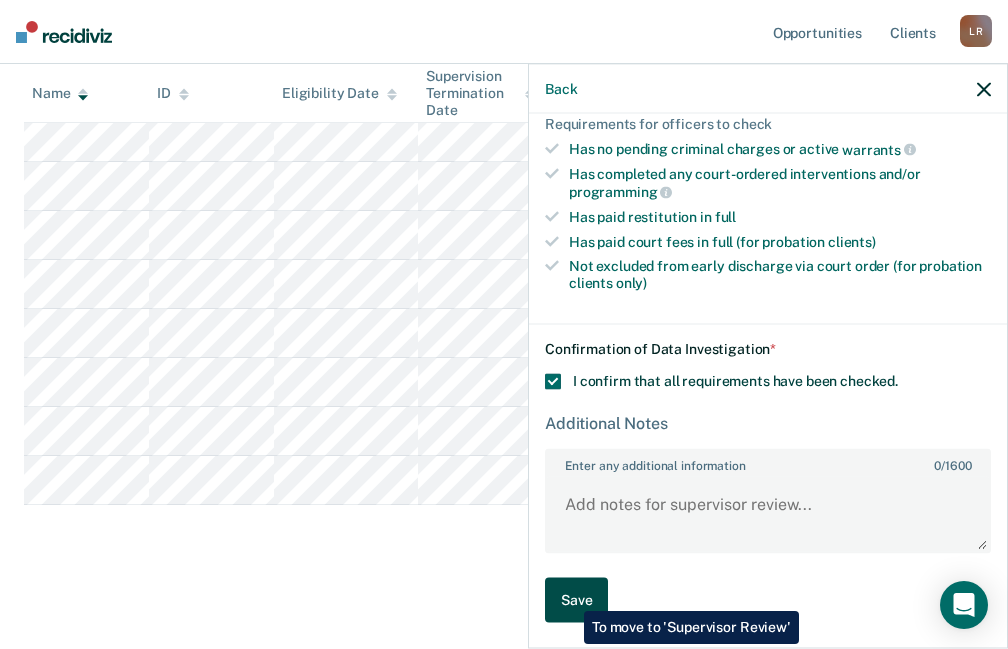 click on "Save" at bounding box center [576, 599] 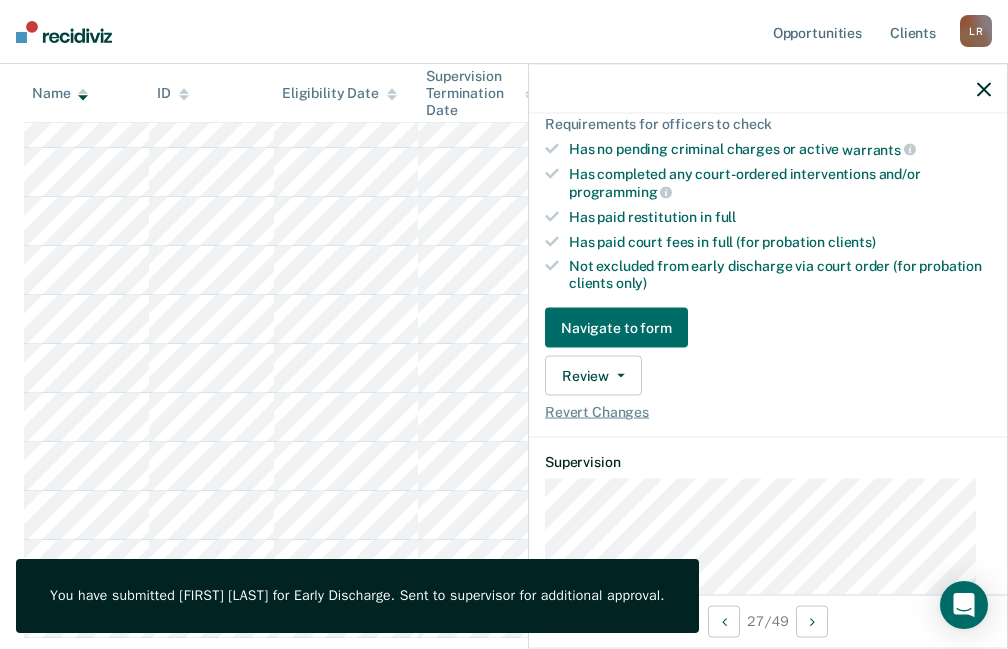 scroll, scrollTop: 2197, scrollLeft: 0, axis: vertical 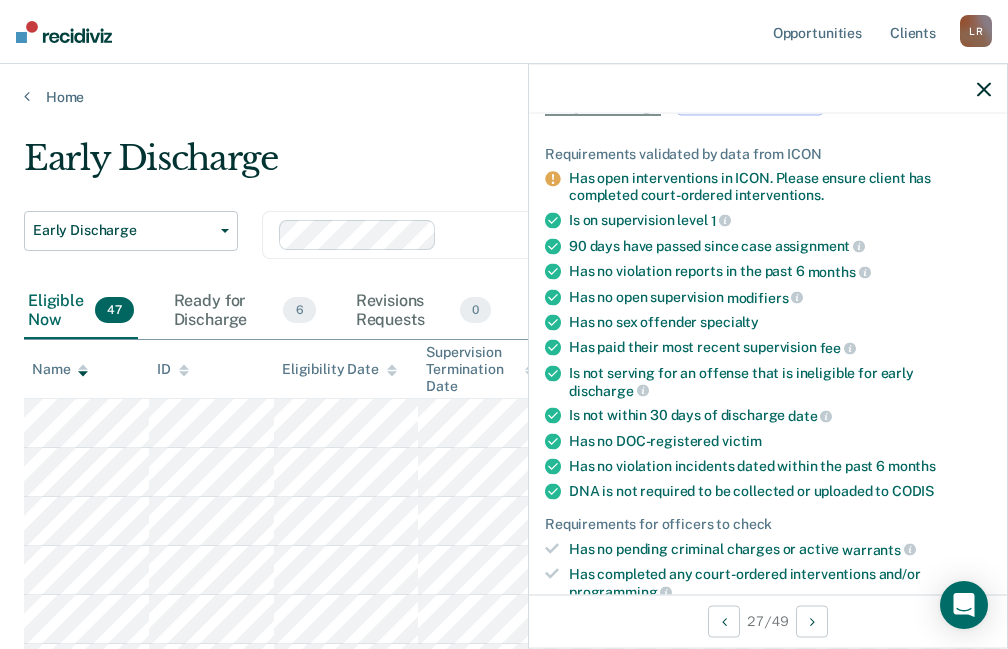 click 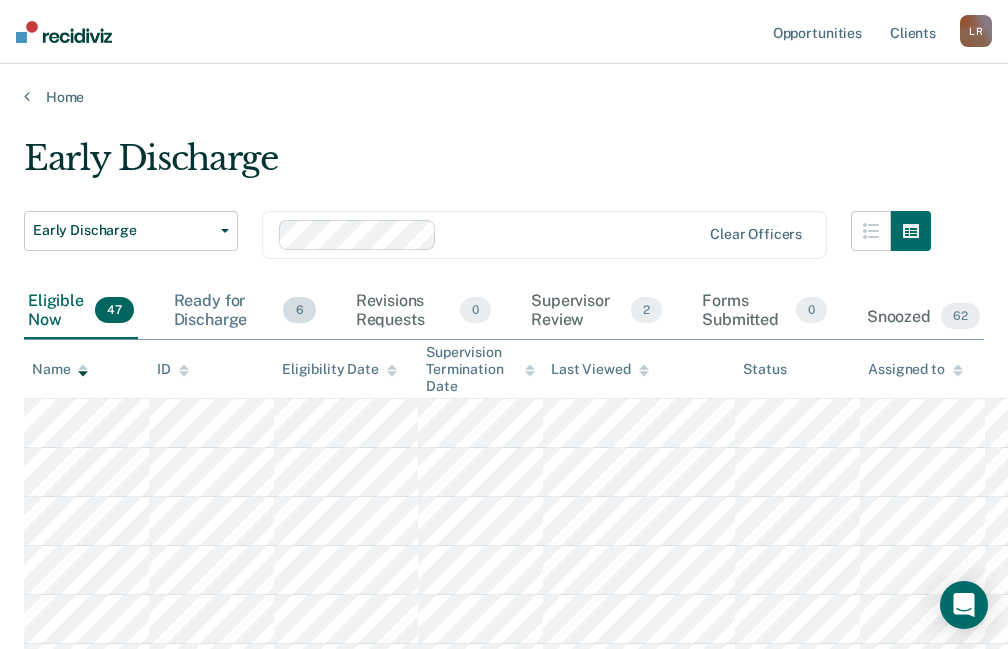 click on "Ready for Discharge 6" at bounding box center [245, 311] 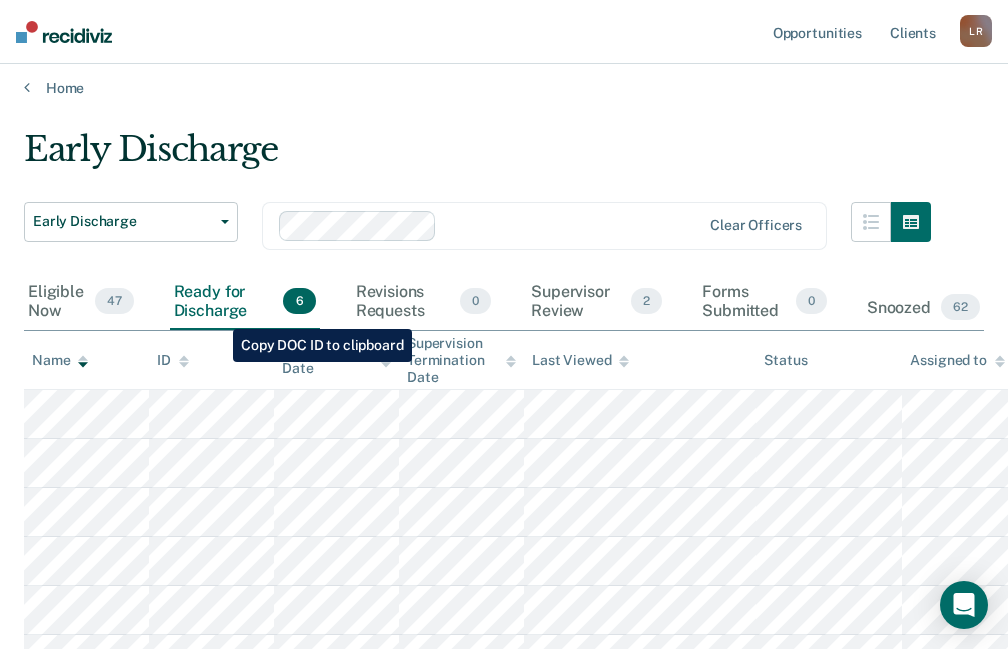 scroll, scrollTop: 0, scrollLeft: 0, axis: both 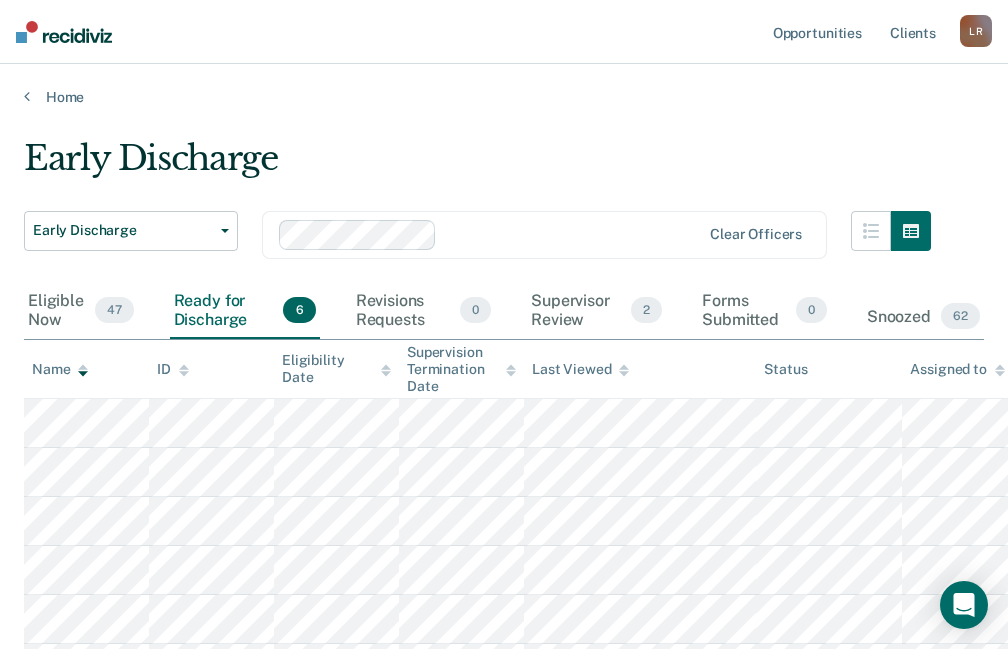 click on "Snoozed 62" at bounding box center [923, 317] 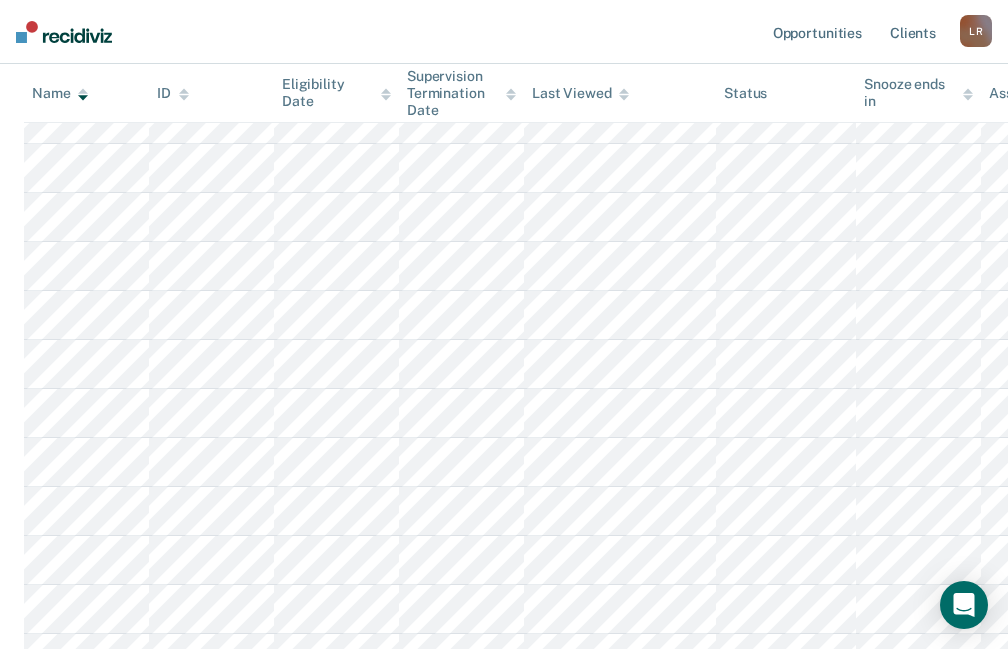 scroll, scrollTop: 600, scrollLeft: 0, axis: vertical 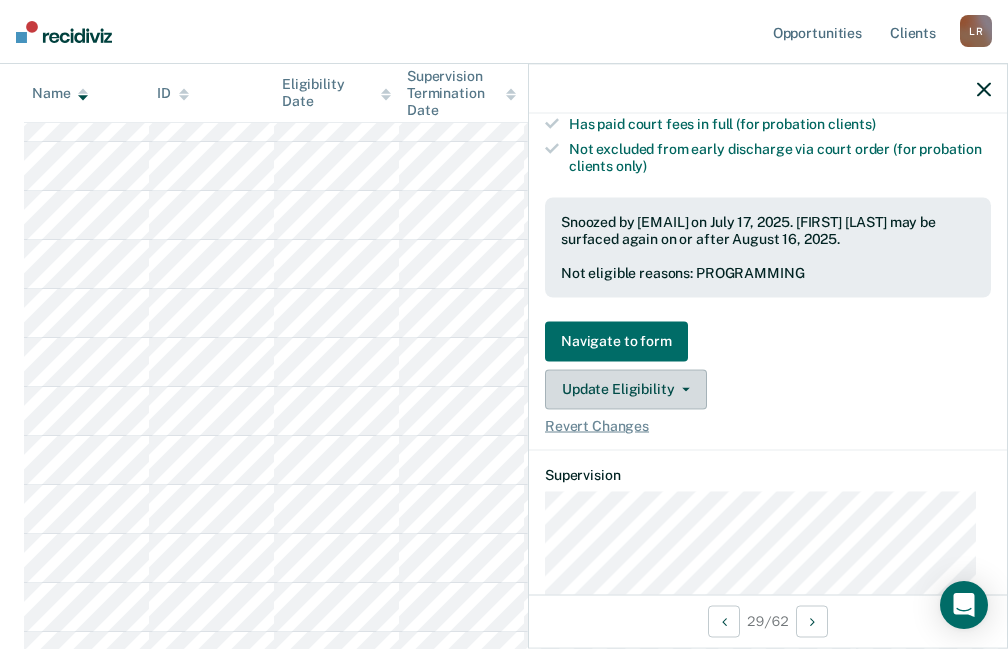 click on "Update Eligibility" at bounding box center (626, 389) 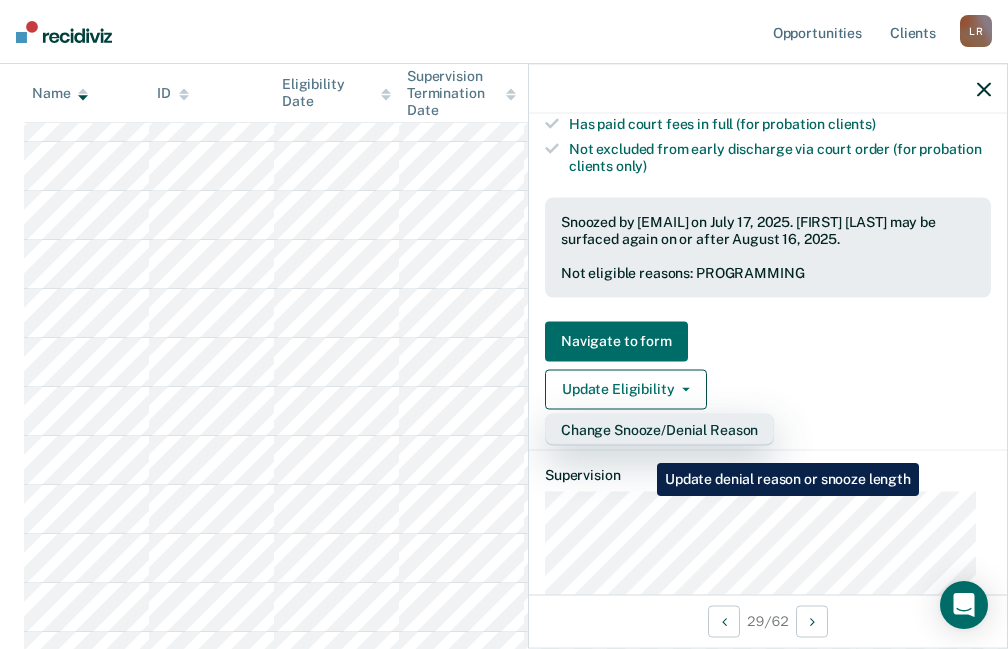 click on "Change Snooze/Denial Reason" at bounding box center (659, 429) 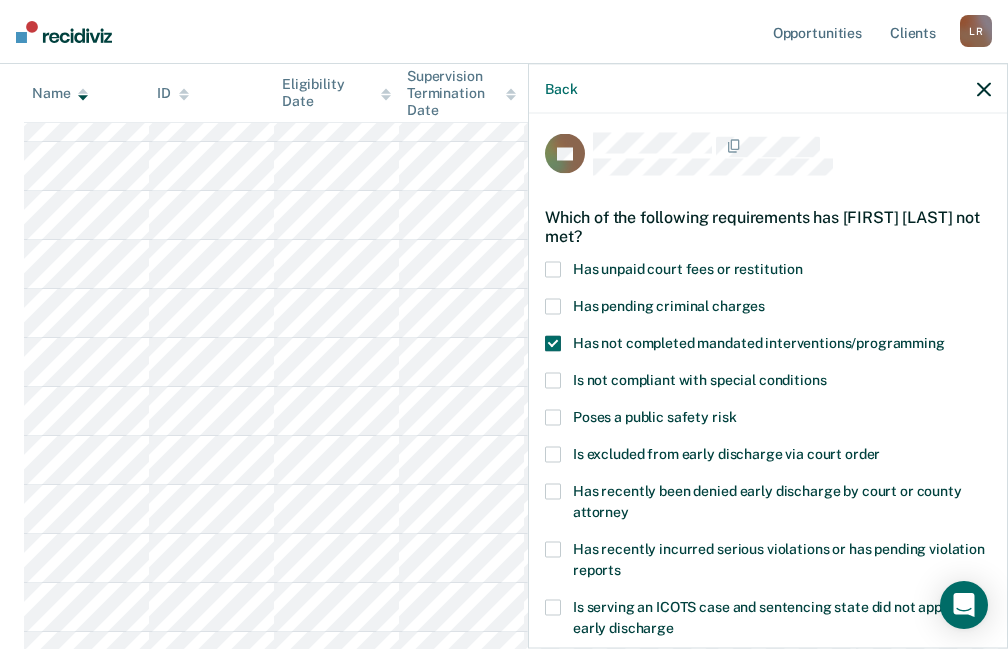 scroll, scrollTop: 0, scrollLeft: 0, axis: both 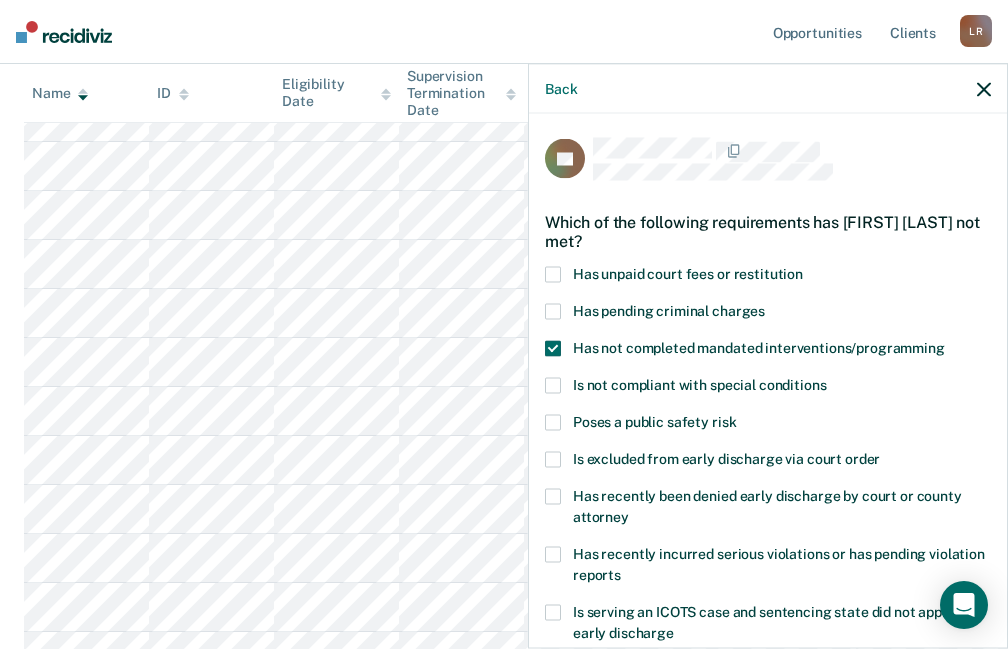 click on "Has not completed mandated interventions/programming" at bounding box center (768, 351) 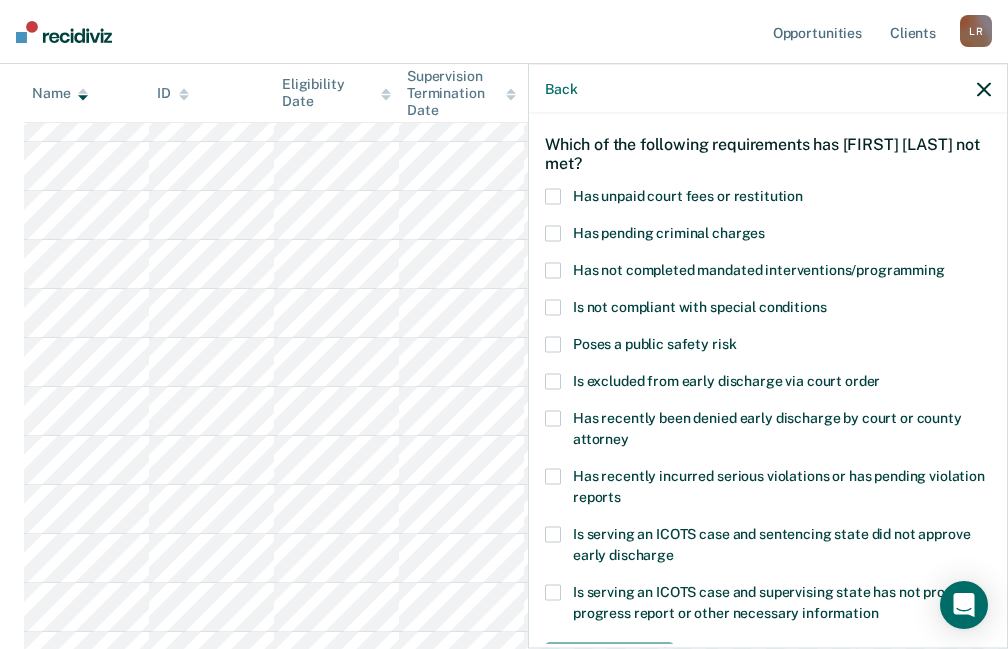 scroll, scrollTop: 151, scrollLeft: 0, axis: vertical 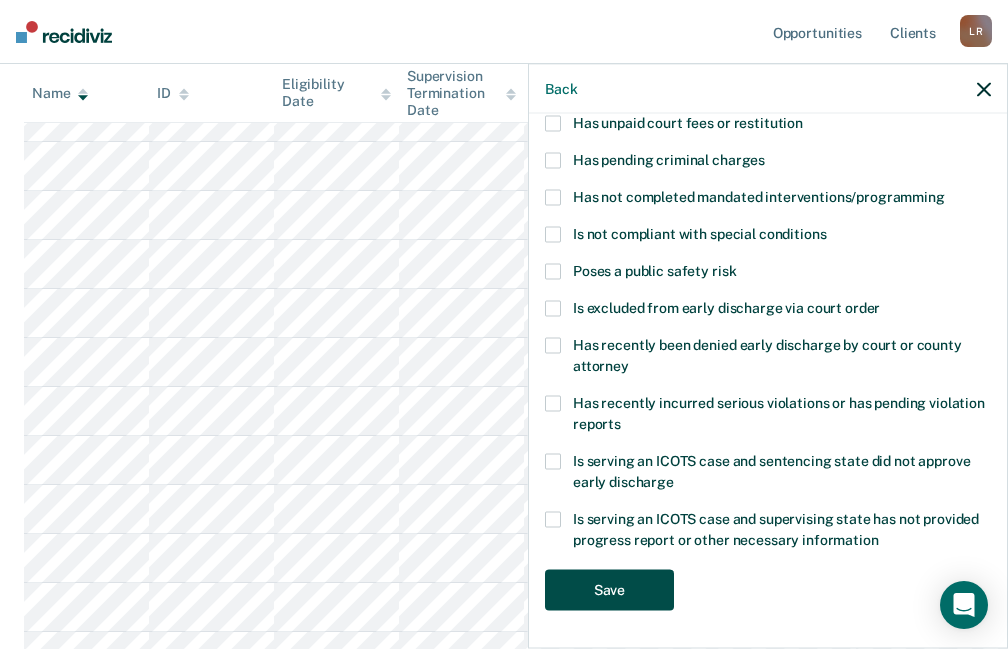 click on "Save" at bounding box center (609, 590) 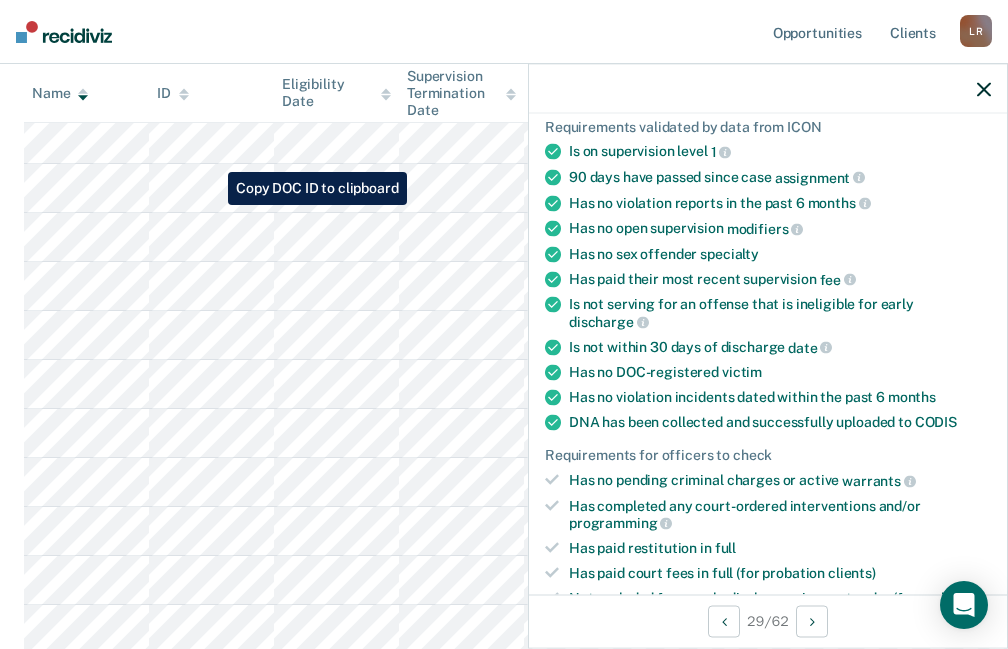 scroll, scrollTop: 1300, scrollLeft: 0, axis: vertical 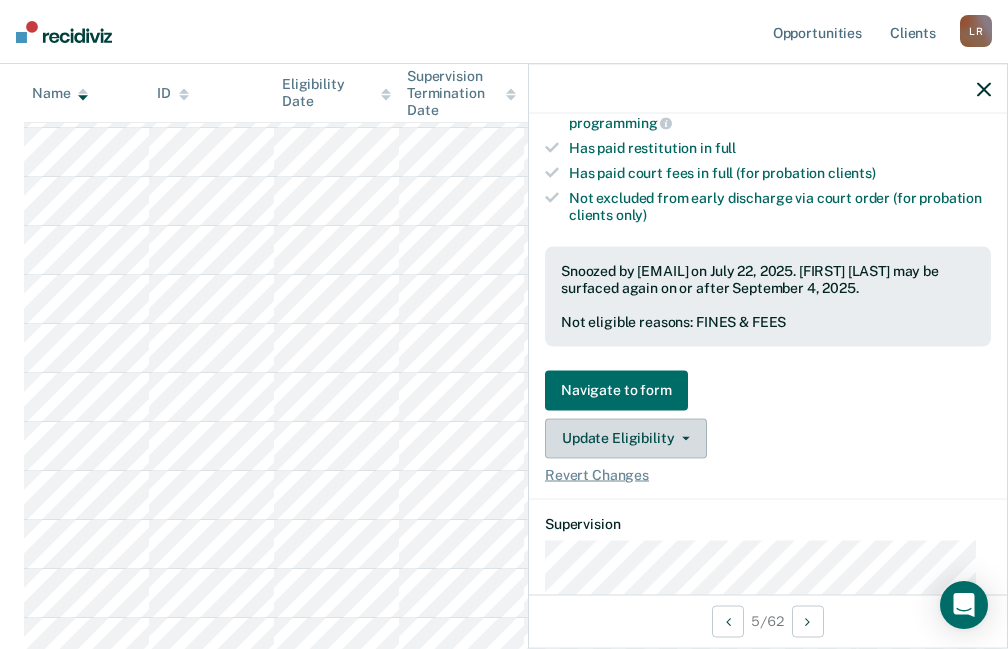 click on "Update Eligibility" at bounding box center [626, 438] 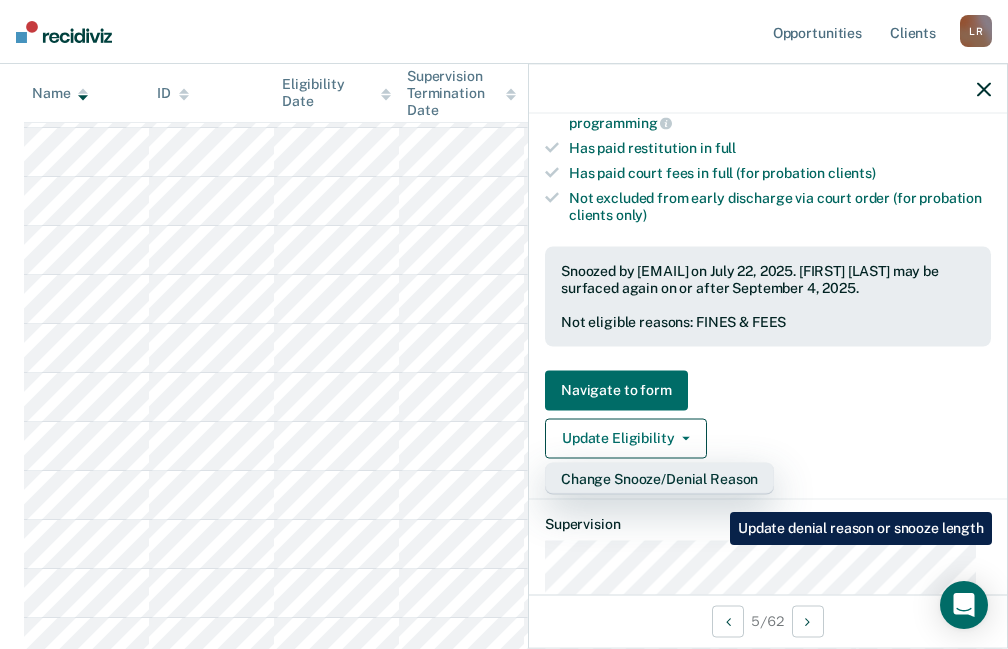 click on "Change Snooze/Denial Reason" at bounding box center (659, 478) 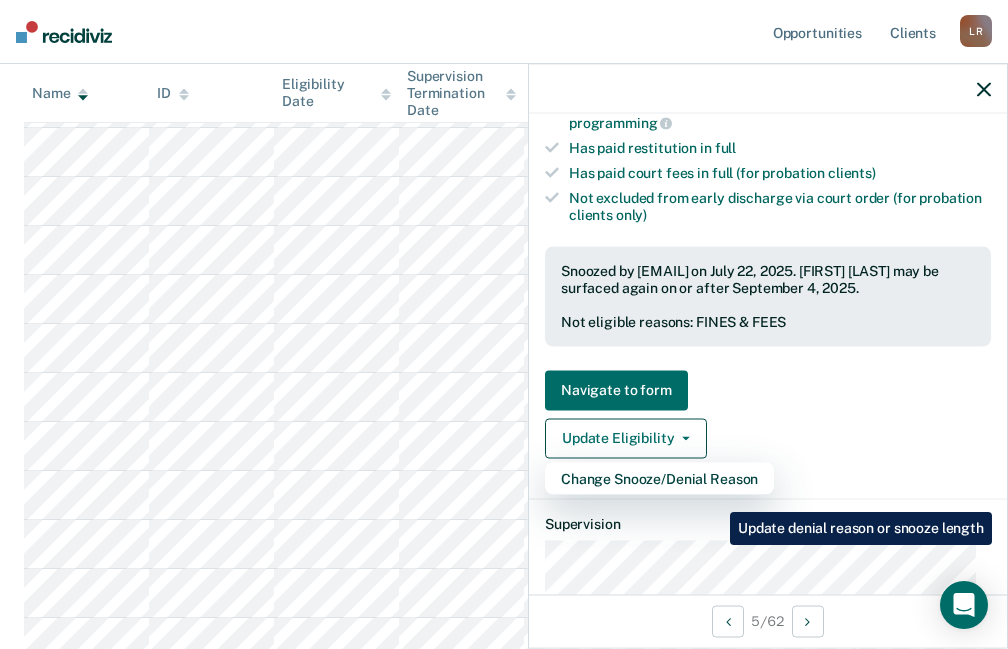 scroll, scrollTop: 371, scrollLeft: 0, axis: vertical 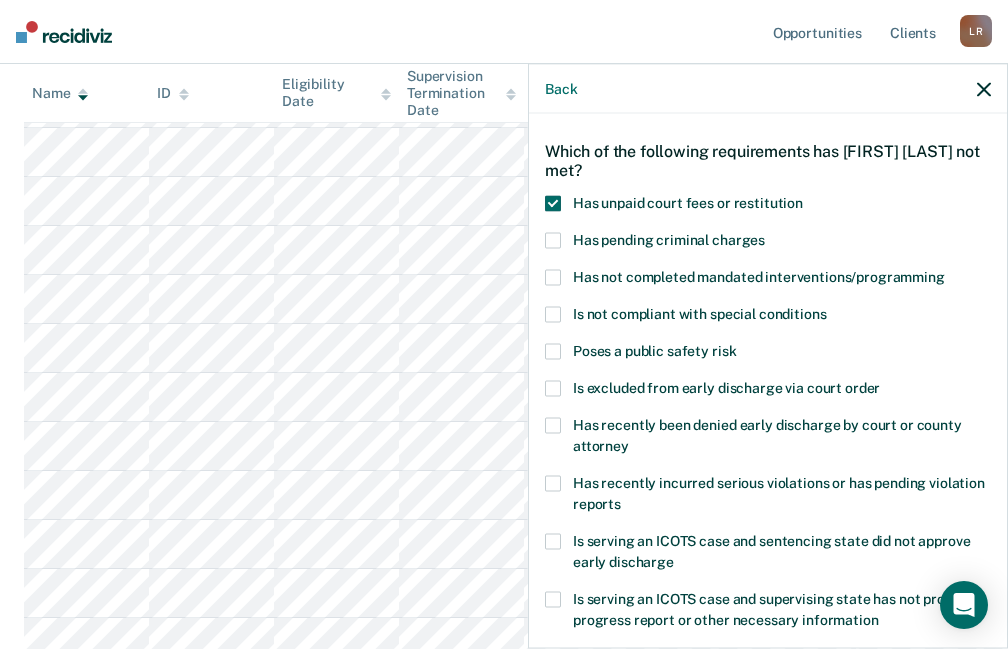 click at bounding box center [553, 204] 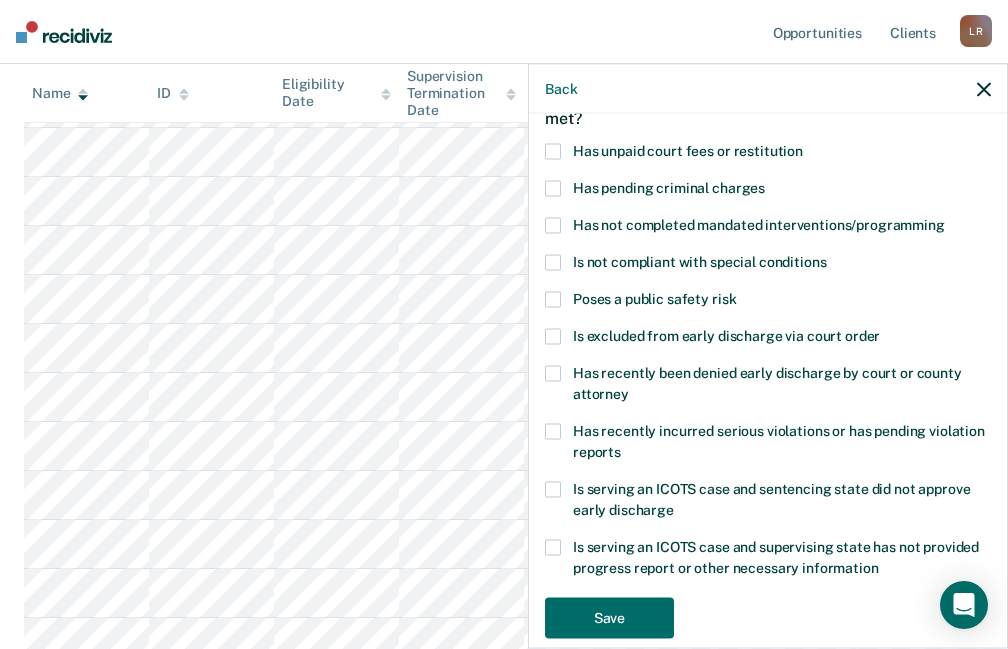 scroll, scrollTop: 151, scrollLeft: 0, axis: vertical 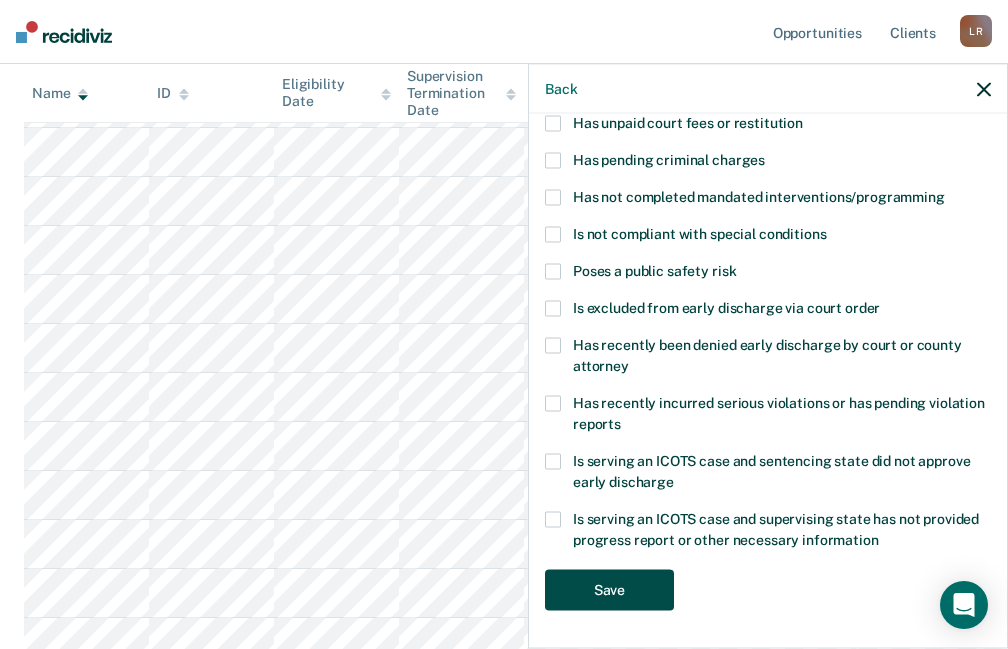 click on "Save" at bounding box center (609, 590) 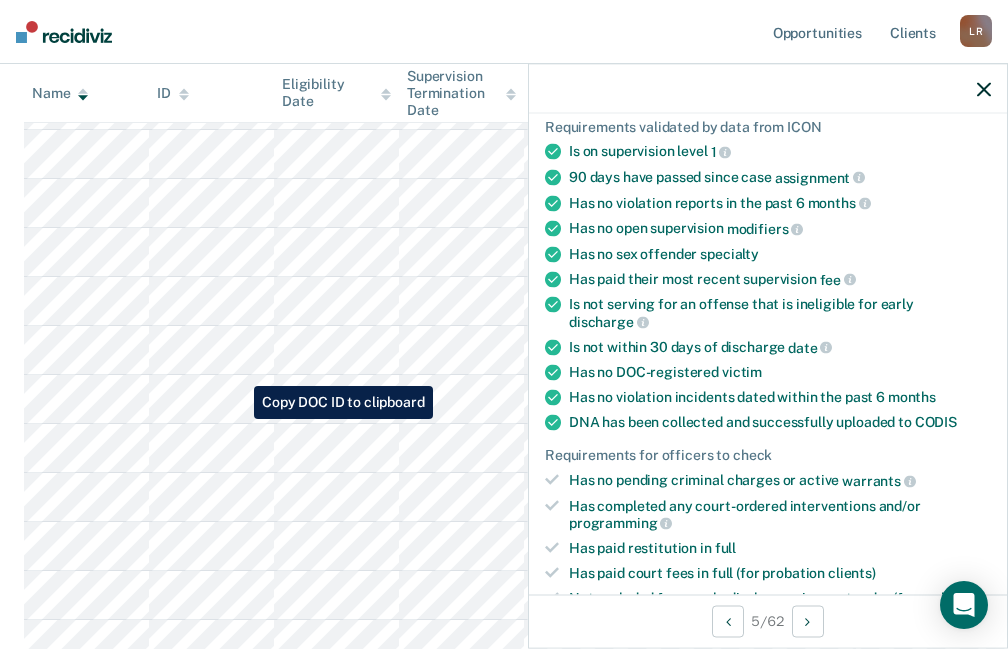 scroll, scrollTop: 1722, scrollLeft: 0, axis: vertical 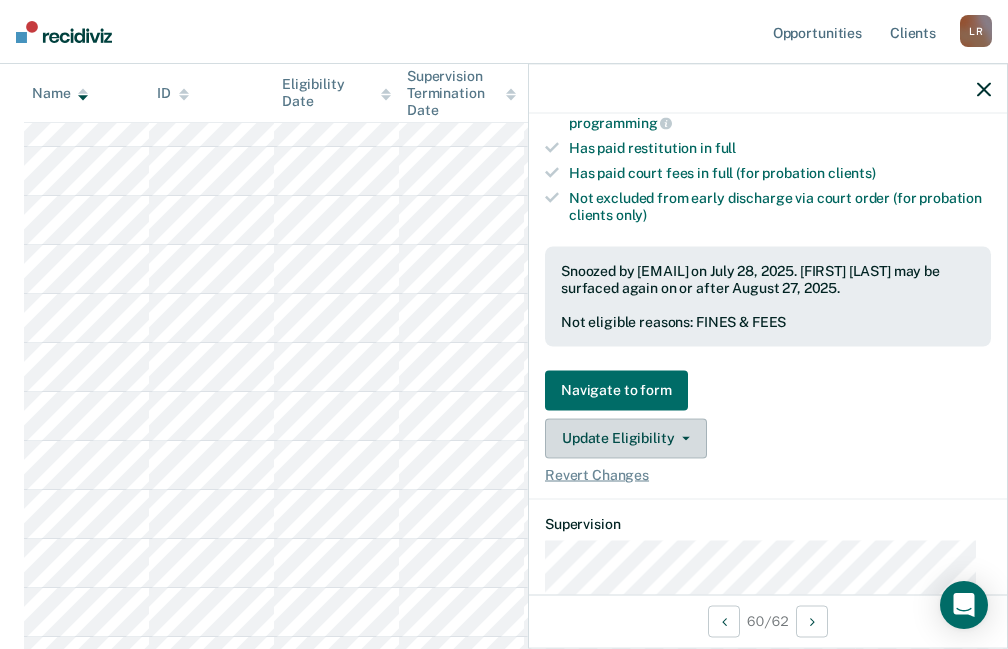 click on "Update Eligibility" at bounding box center (626, 438) 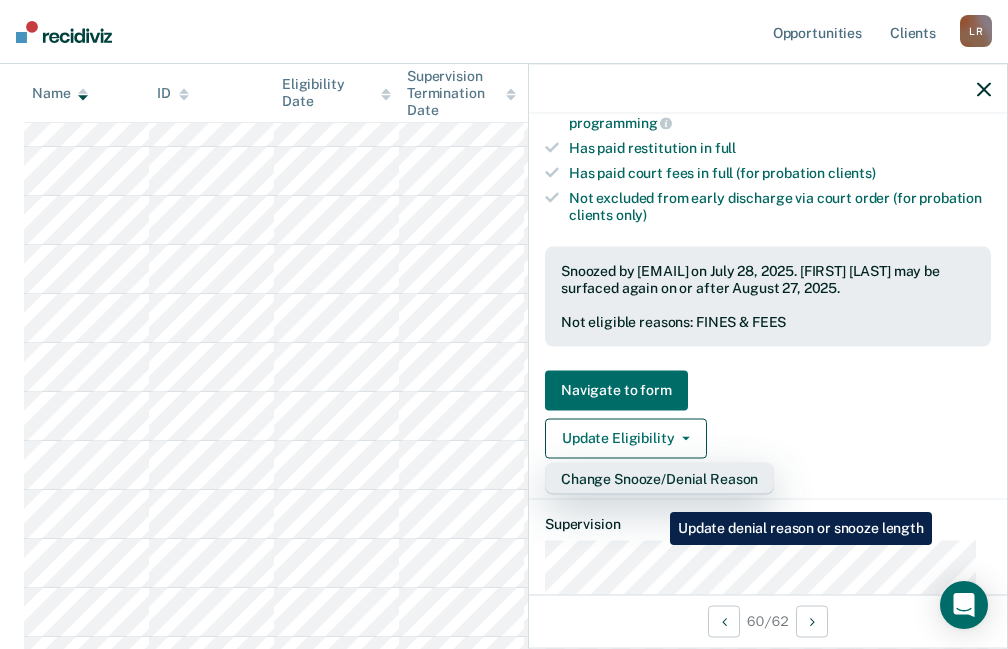 click on "Change Snooze/Denial Reason" at bounding box center [659, 478] 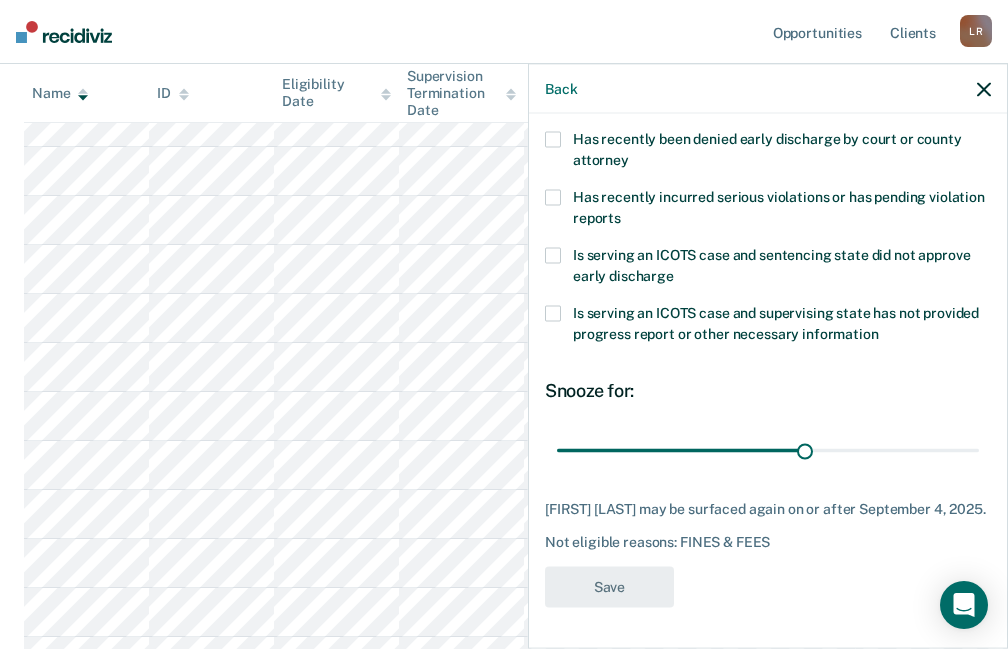 scroll, scrollTop: 0, scrollLeft: 0, axis: both 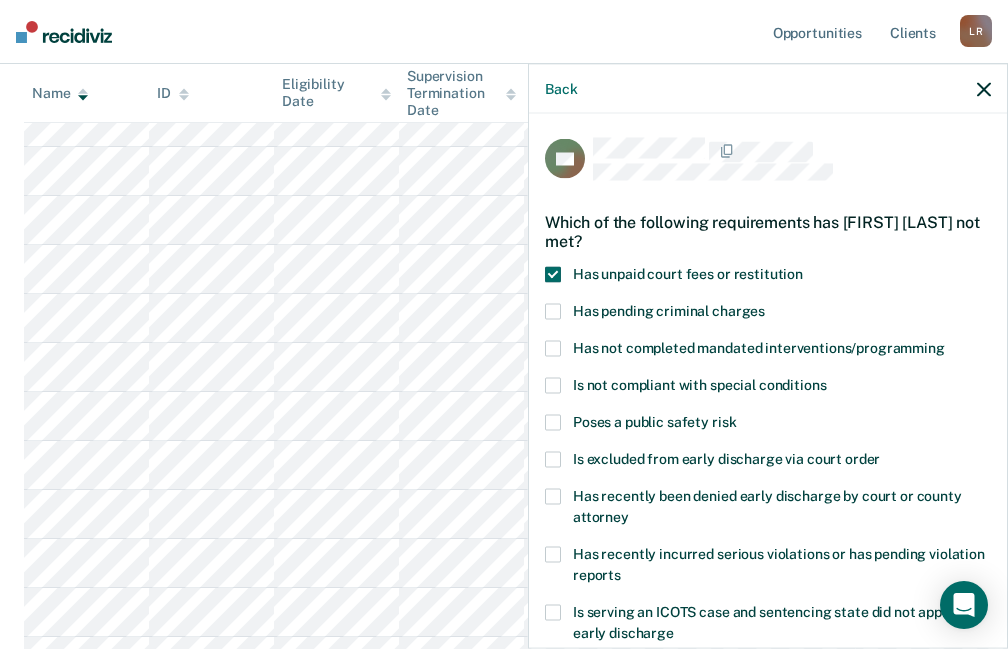 click at bounding box center (553, 275) 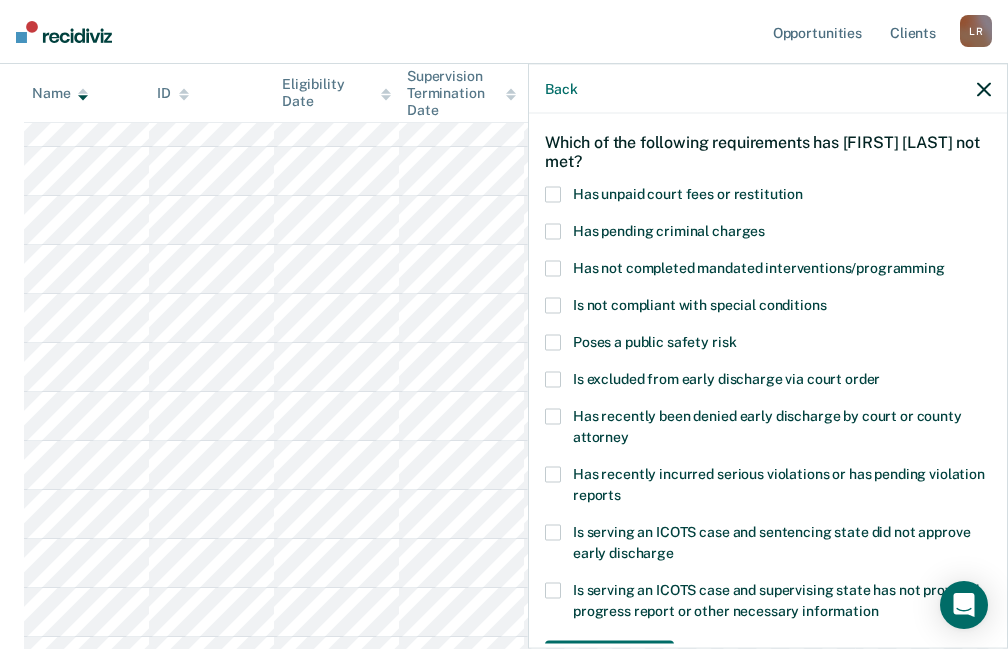scroll, scrollTop: 151, scrollLeft: 0, axis: vertical 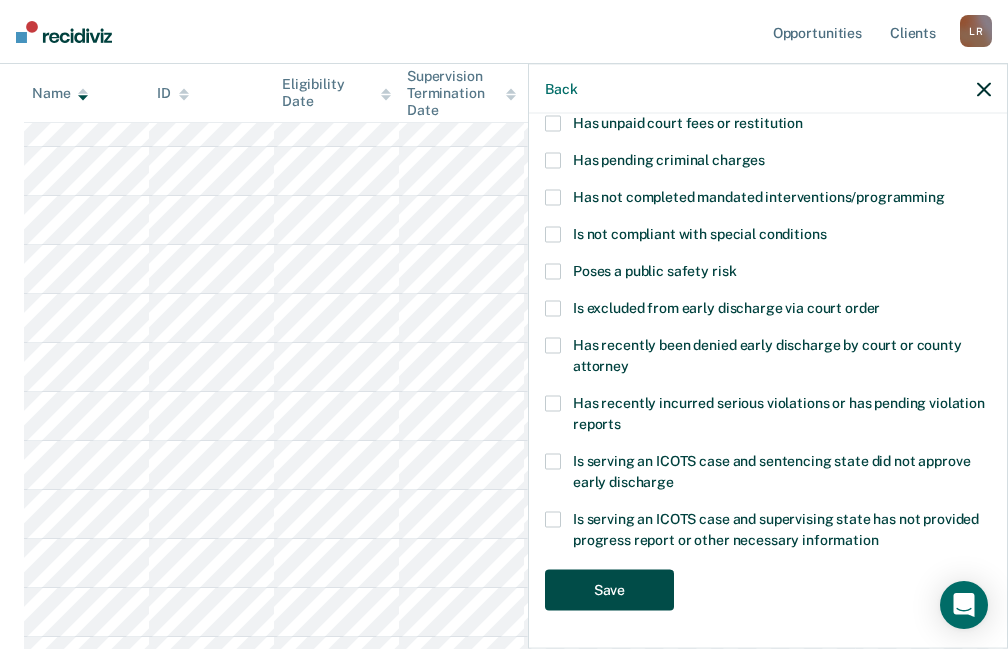 click on "Save" at bounding box center (609, 590) 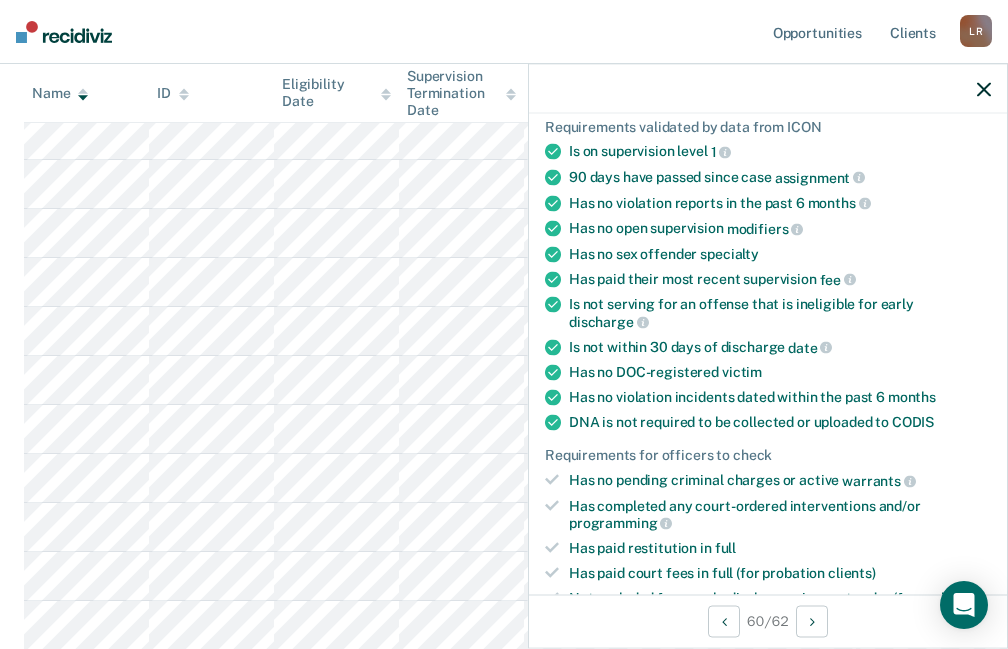 scroll, scrollTop: 1934, scrollLeft: 0, axis: vertical 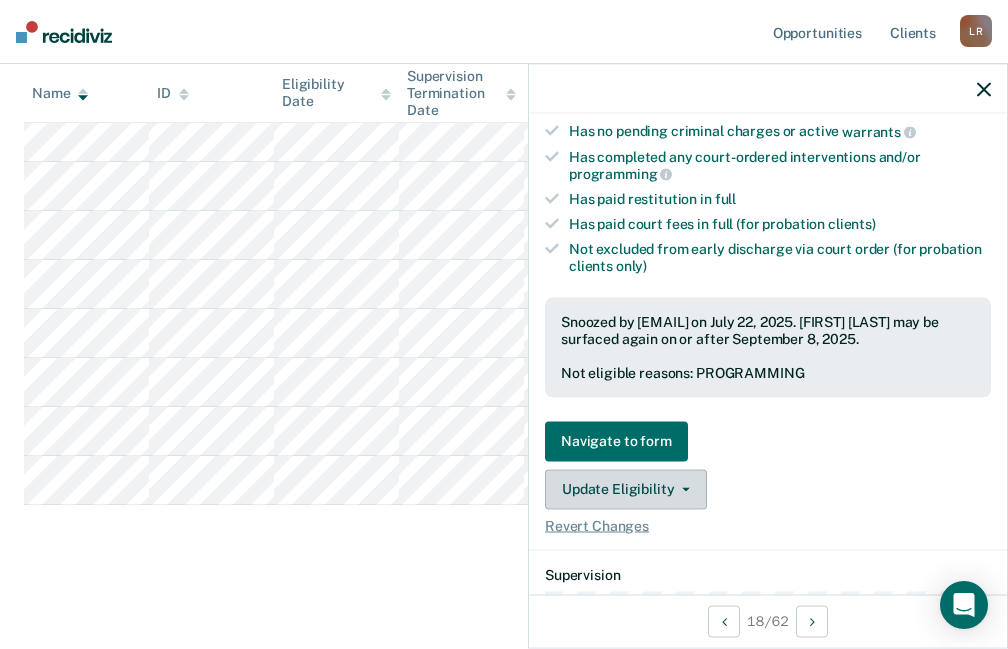 click on "Update Eligibility" at bounding box center [626, 489] 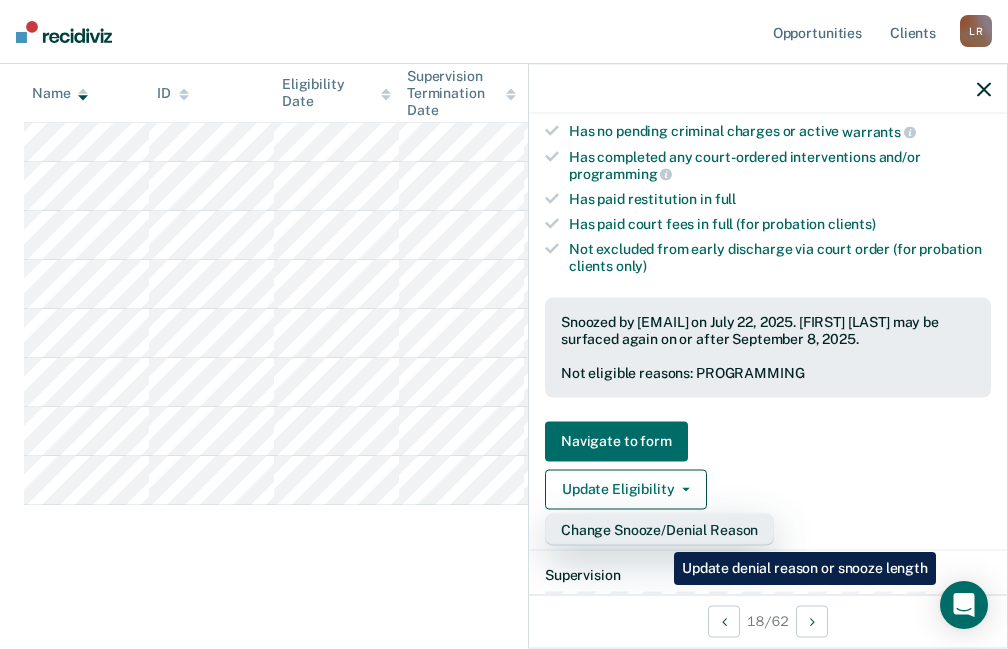 click on "Change Snooze/Denial Reason" at bounding box center [659, 529] 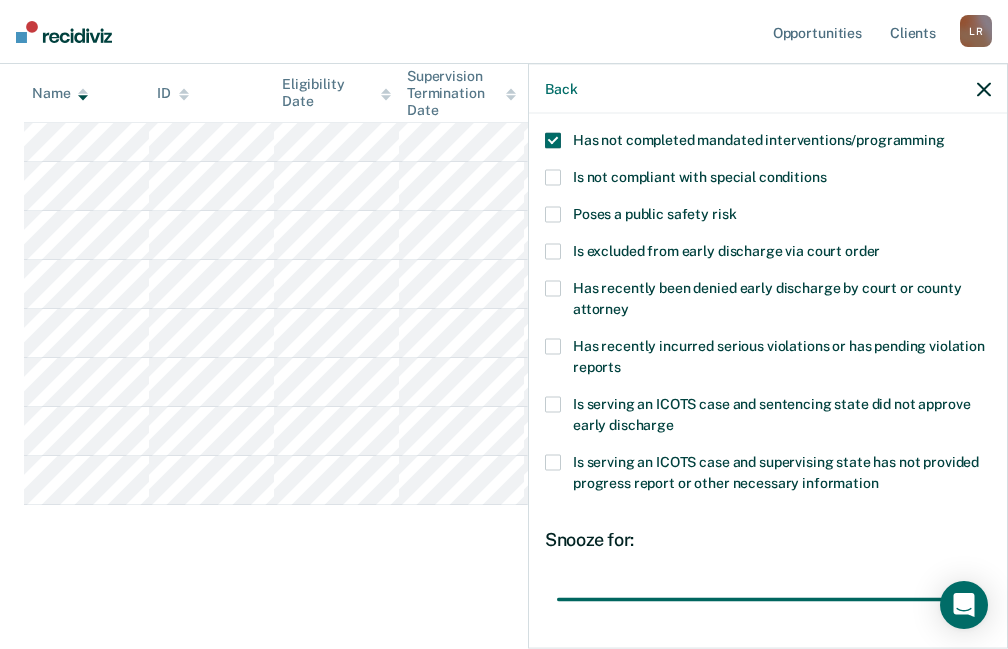 scroll, scrollTop: 0, scrollLeft: 0, axis: both 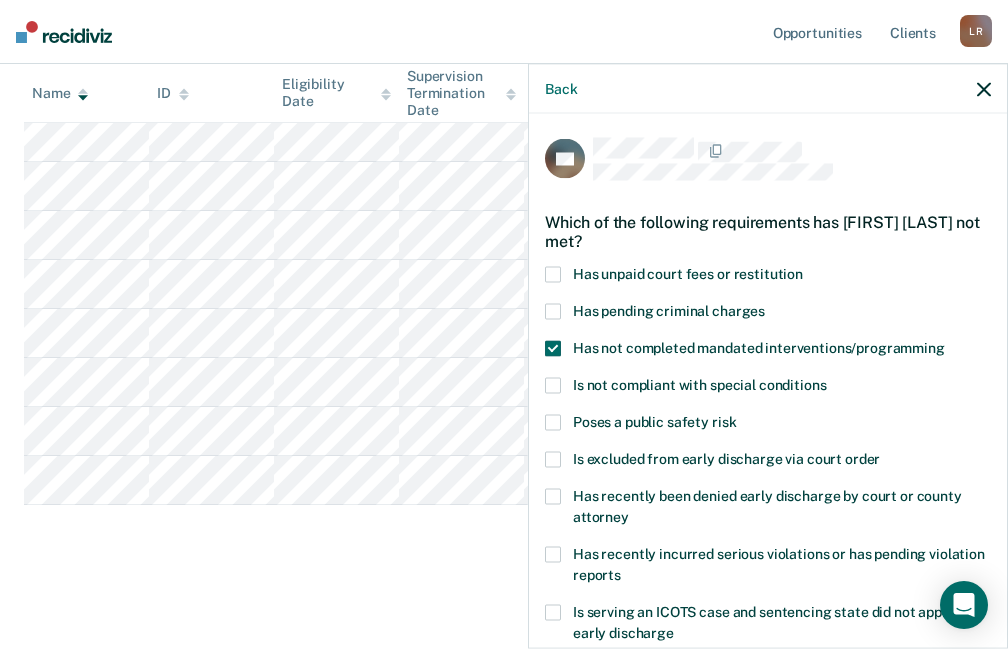 click at bounding box center (553, 349) 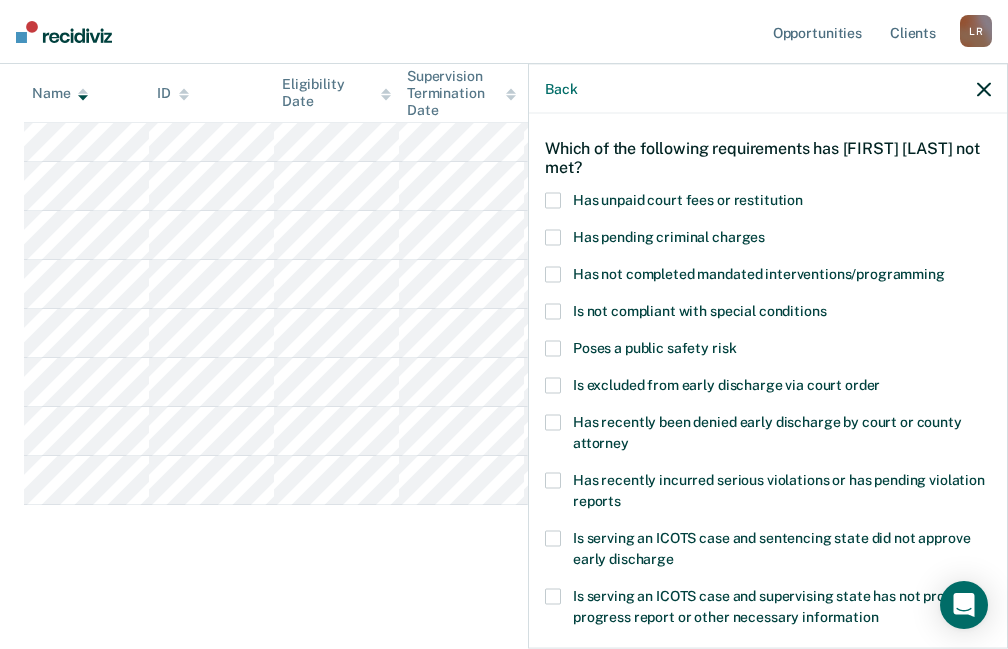 scroll, scrollTop: 151, scrollLeft: 0, axis: vertical 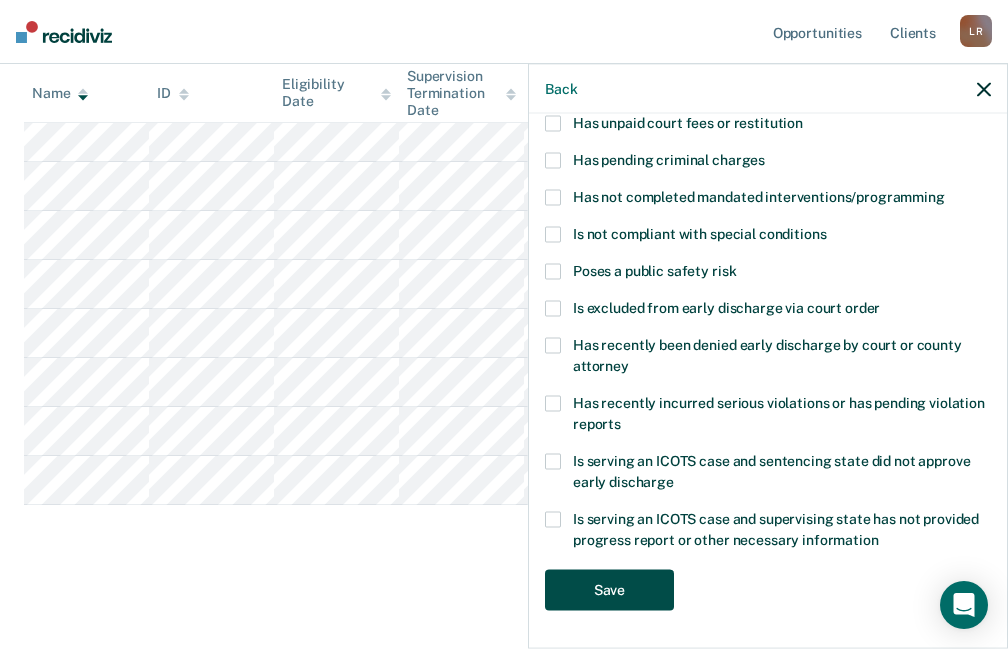 click on "Save" at bounding box center [609, 590] 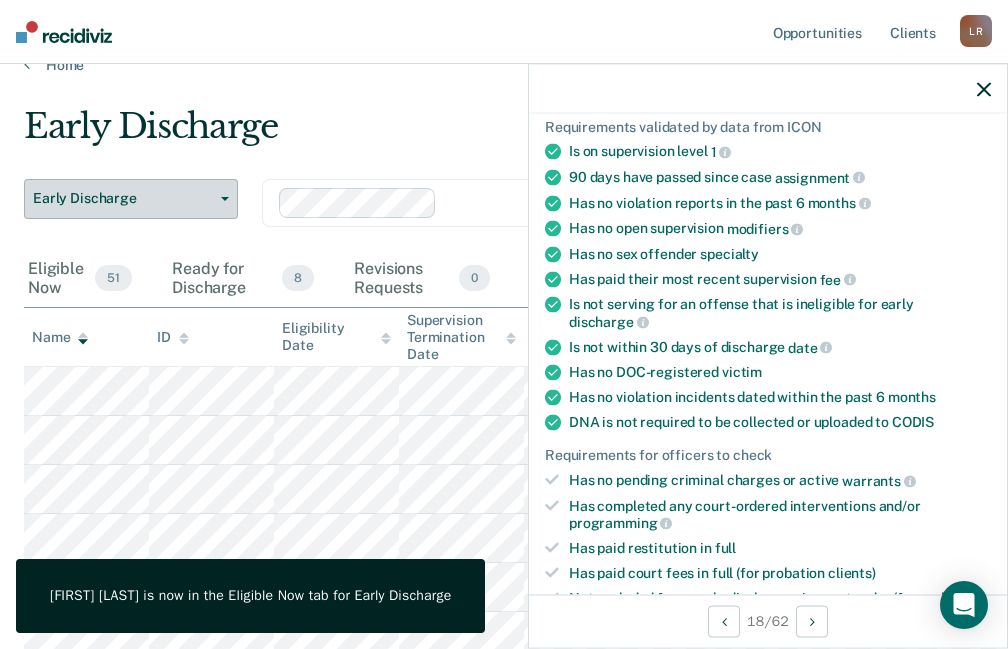 scroll, scrollTop: 0, scrollLeft: 0, axis: both 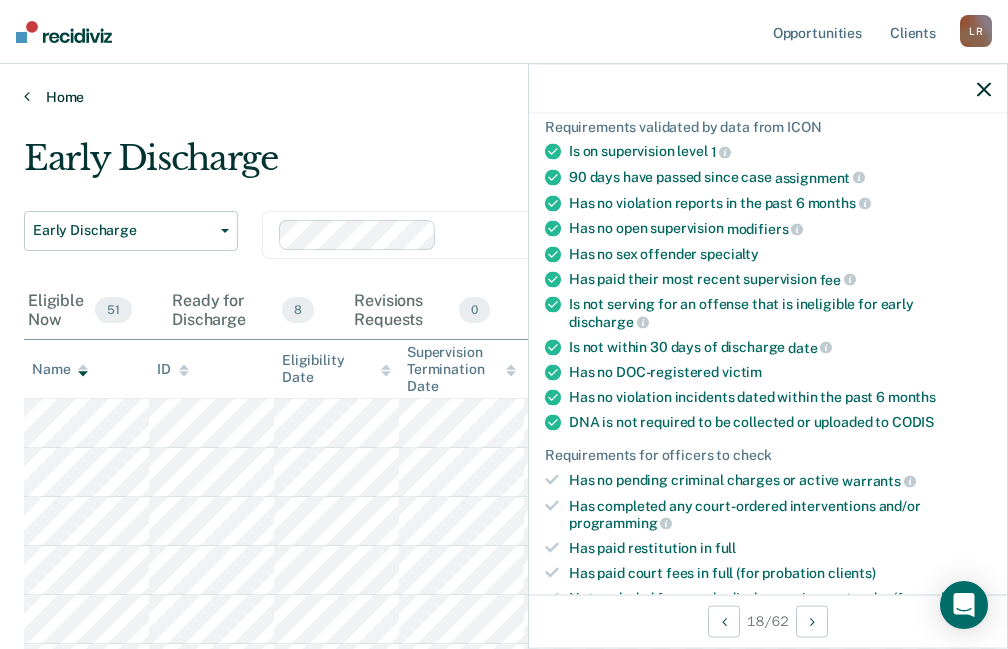 click on "Home" at bounding box center (504, 97) 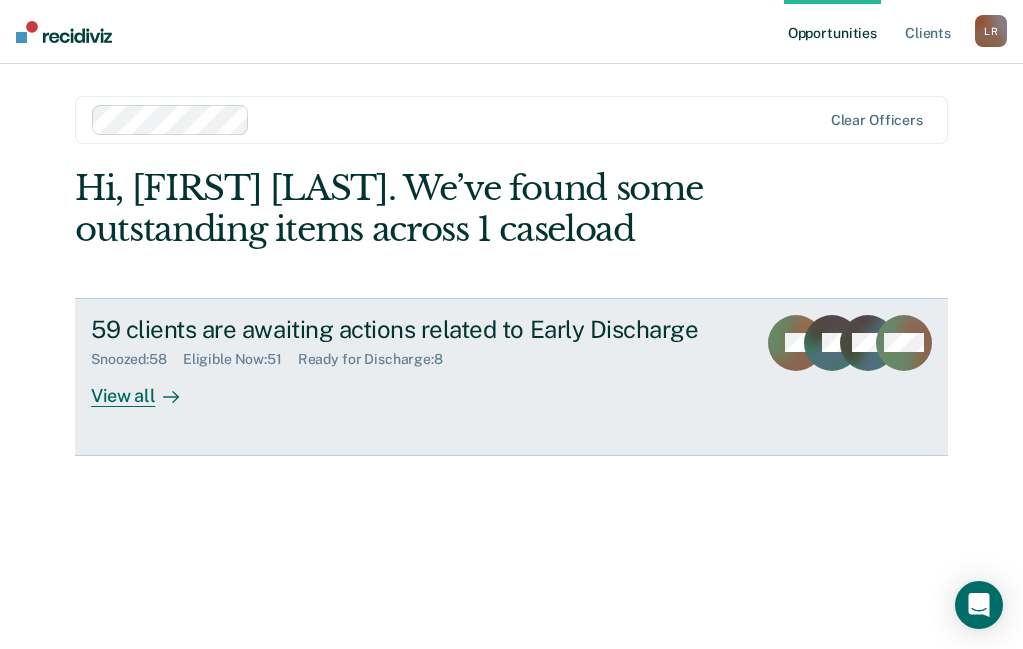 click 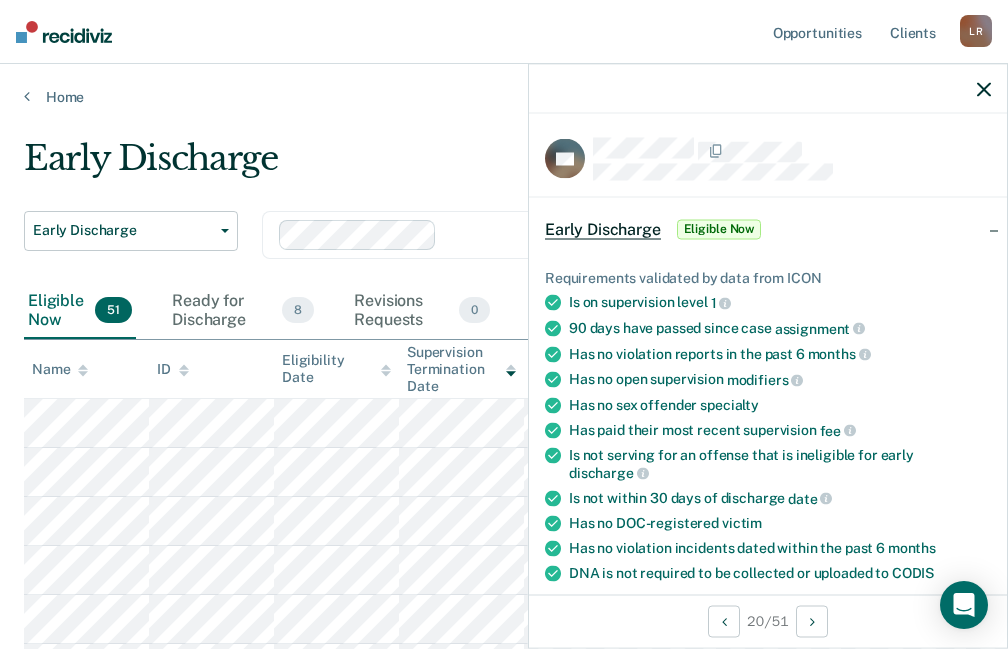 scroll, scrollTop: 600, scrollLeft: 0, axis: vertical 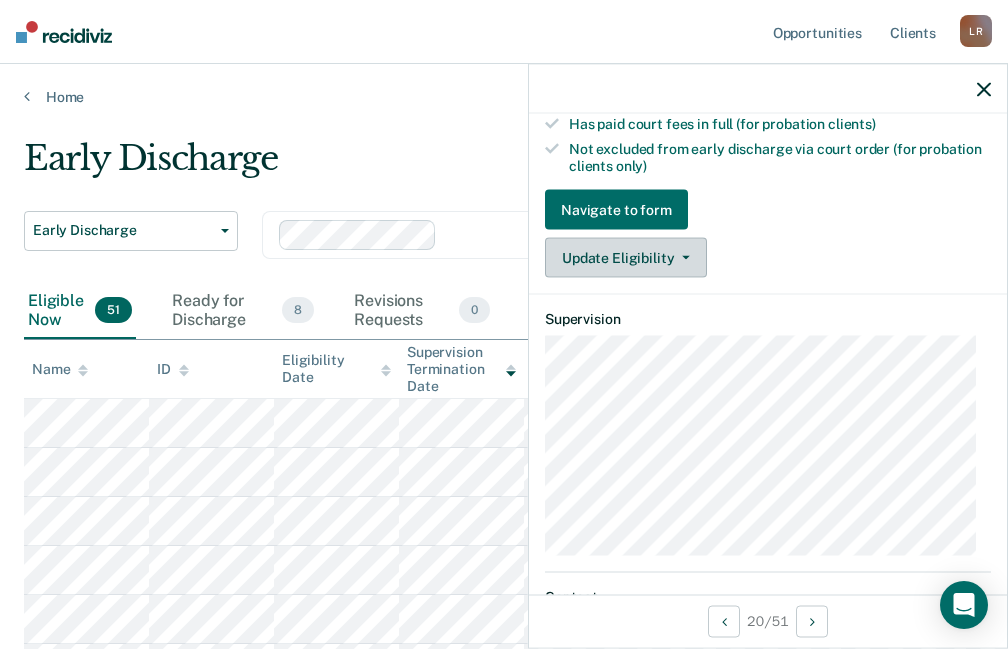 click on "Update Eligibility" at bounding box center [626, 258] 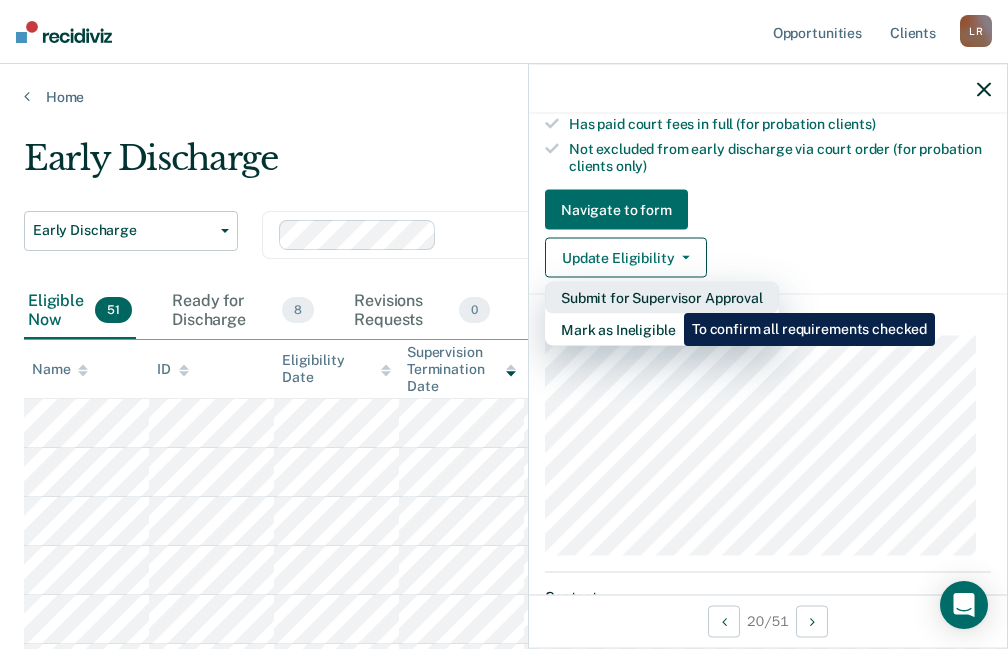 click on "Submit for Supervisor Approval" at bounding box center [662, 298] 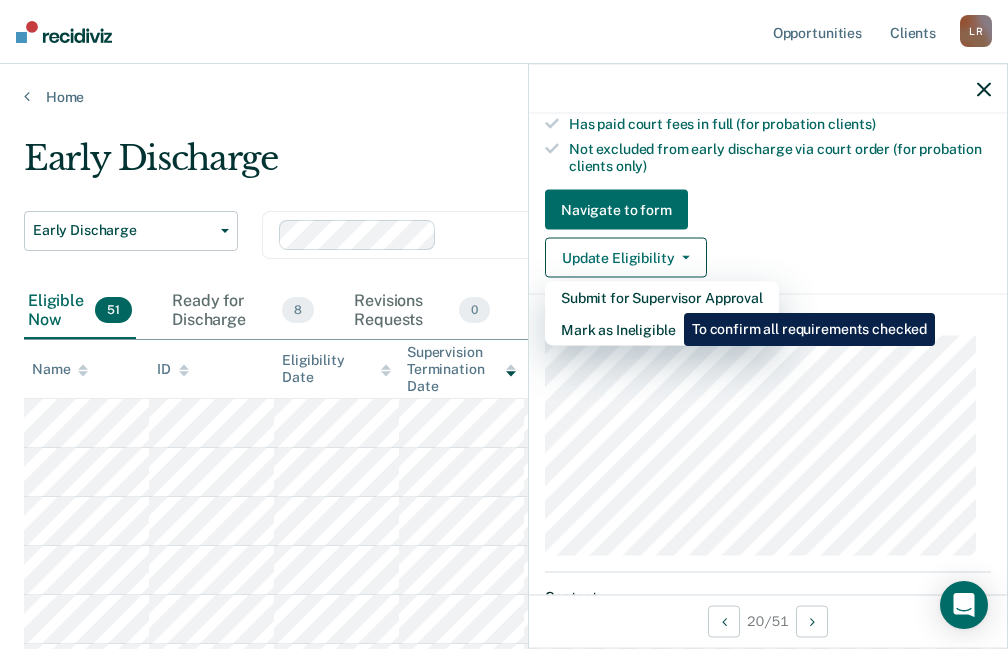 scroll, scrollTop: 482, scrollLeft: 0, axis: vertical 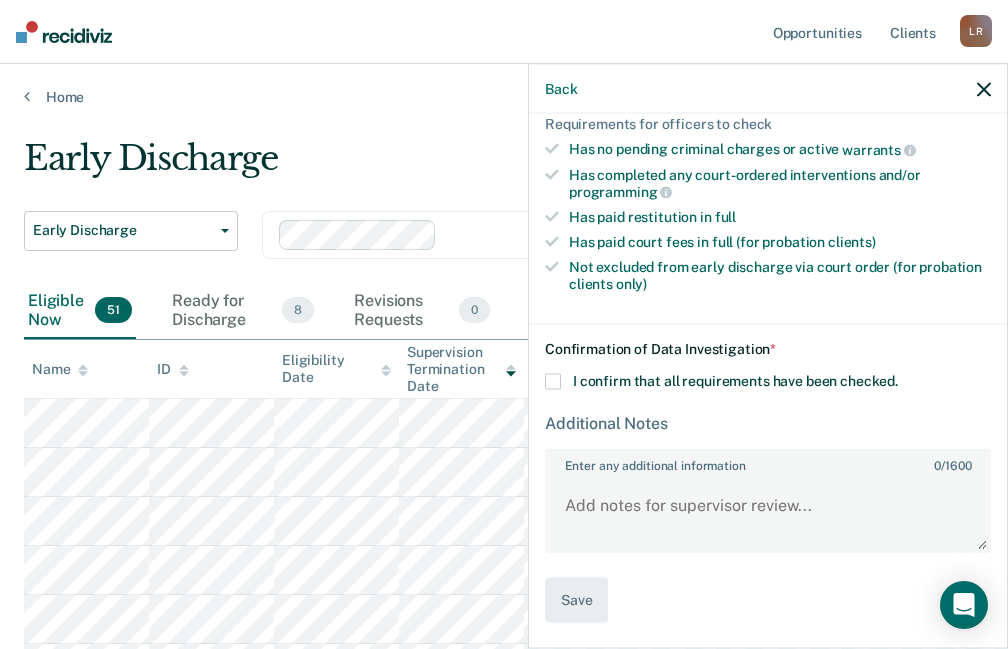 click on "Confirmation of Data Investigation  * I confirm that all requirements have been checked. Additional Notes Enter any additional information 0  /  1600 Save" at bounding box center (768, 482) 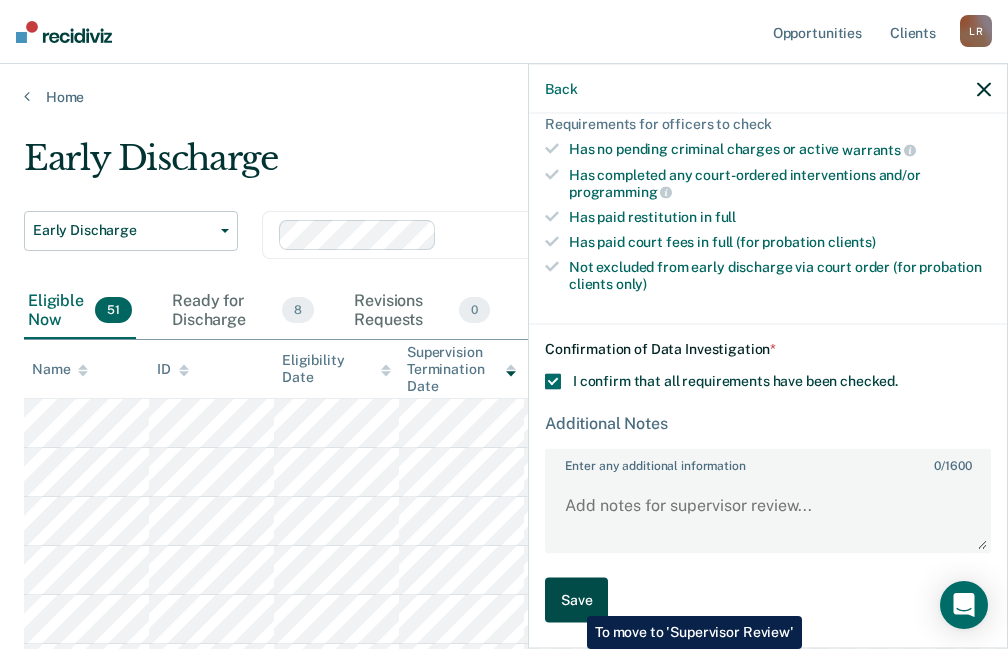 click on "Save" at bounding box center (576, 600) 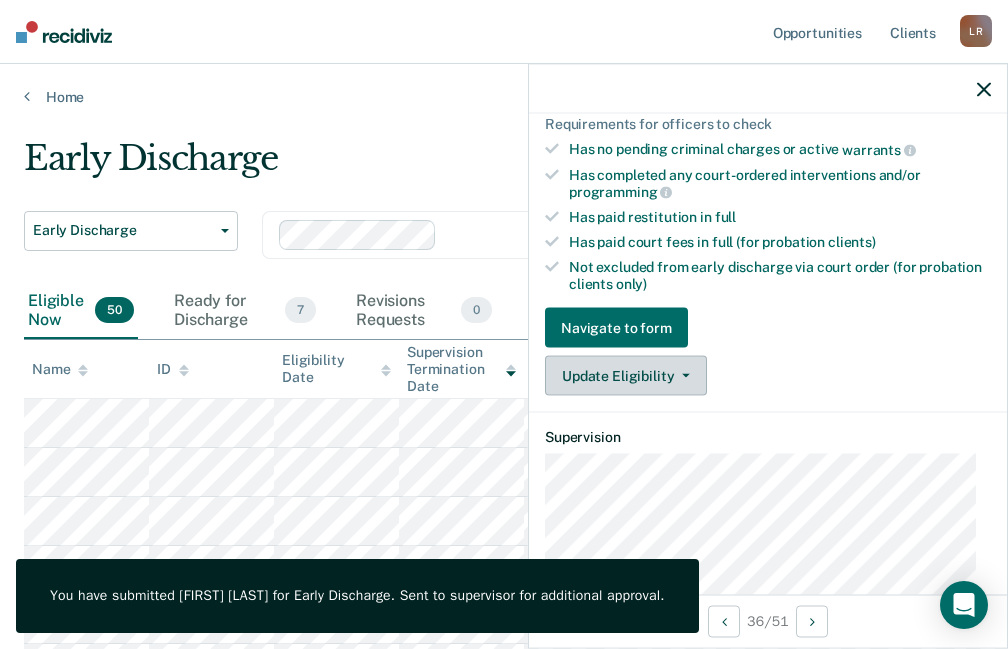 click at bounding box center [682, 376] 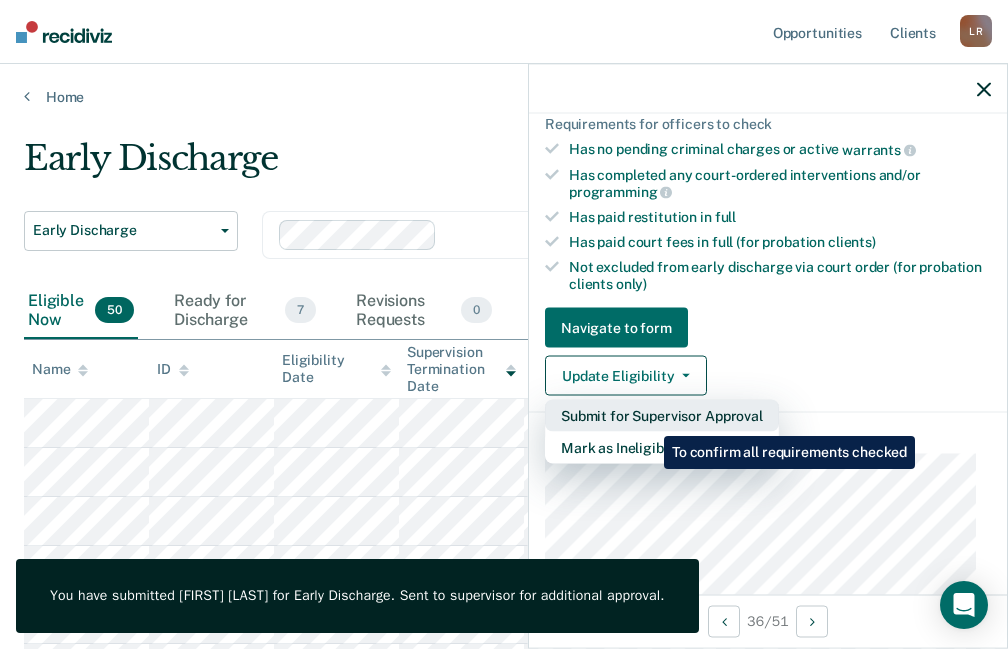 click on "Submit for Supervisor Approval" at bounding box center [662, 416] 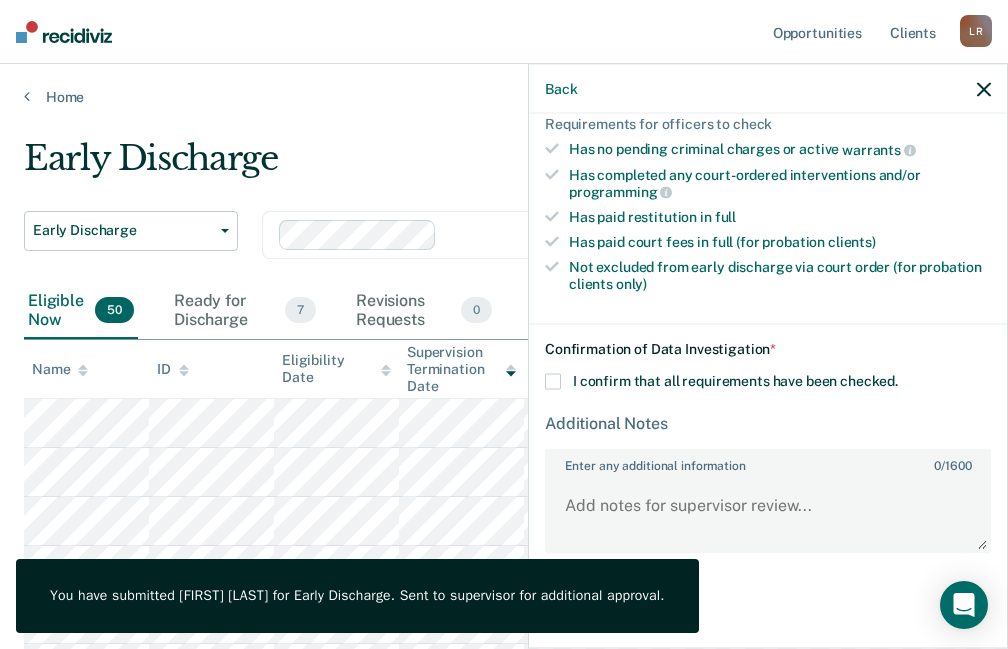 click at bounding box center (553, 382) 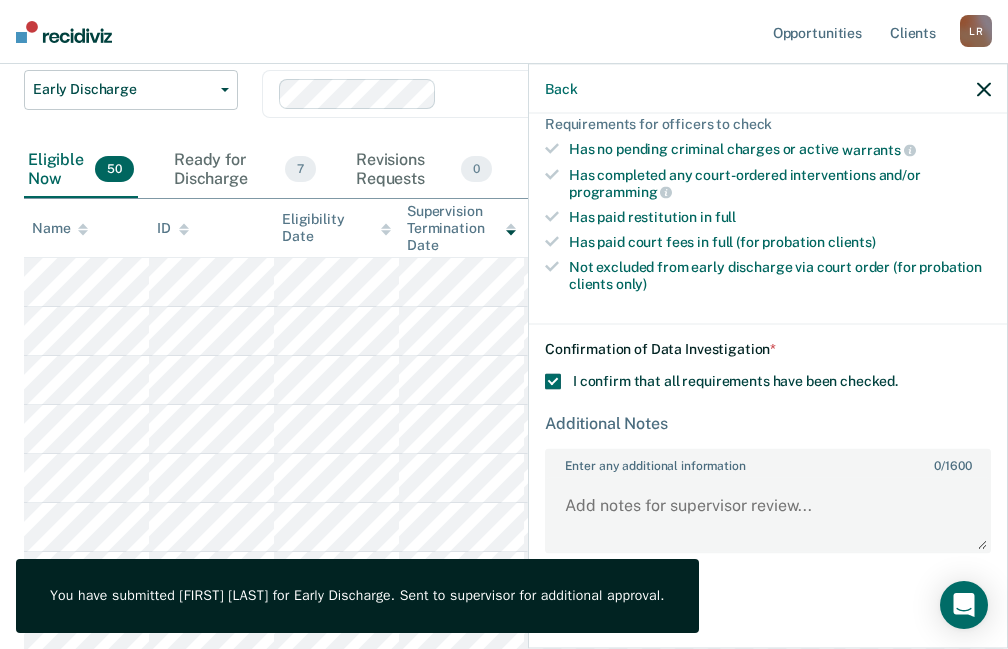 scroll, scrollTop: 300, scrollLeft: 0, axis: vertical 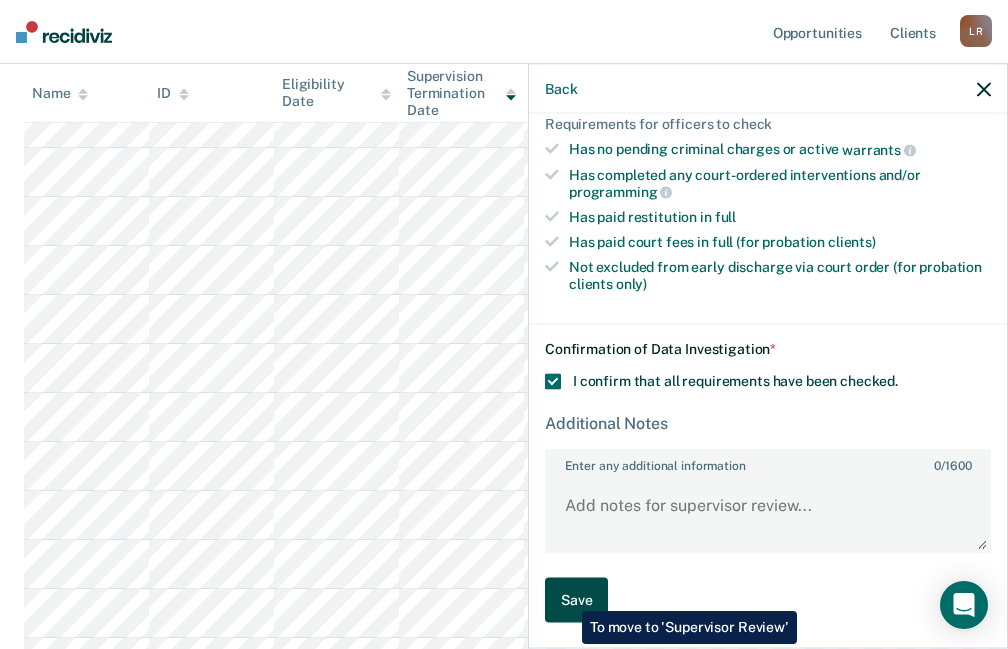 click on "Save" at bounding box center (576, 600) 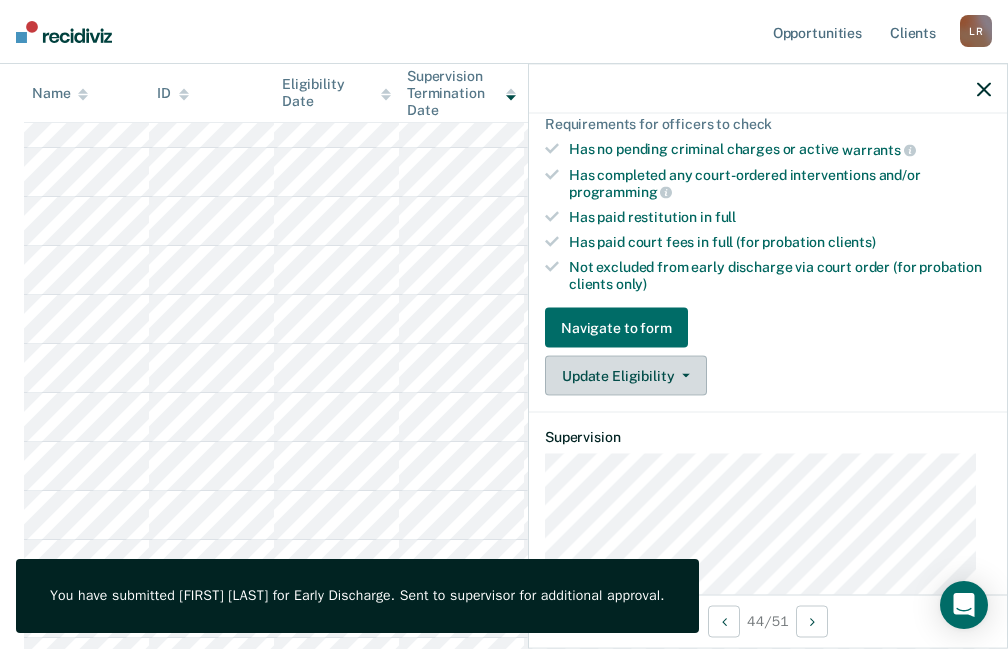 click on "Update Eligibility" at bounding box center [626, 376] 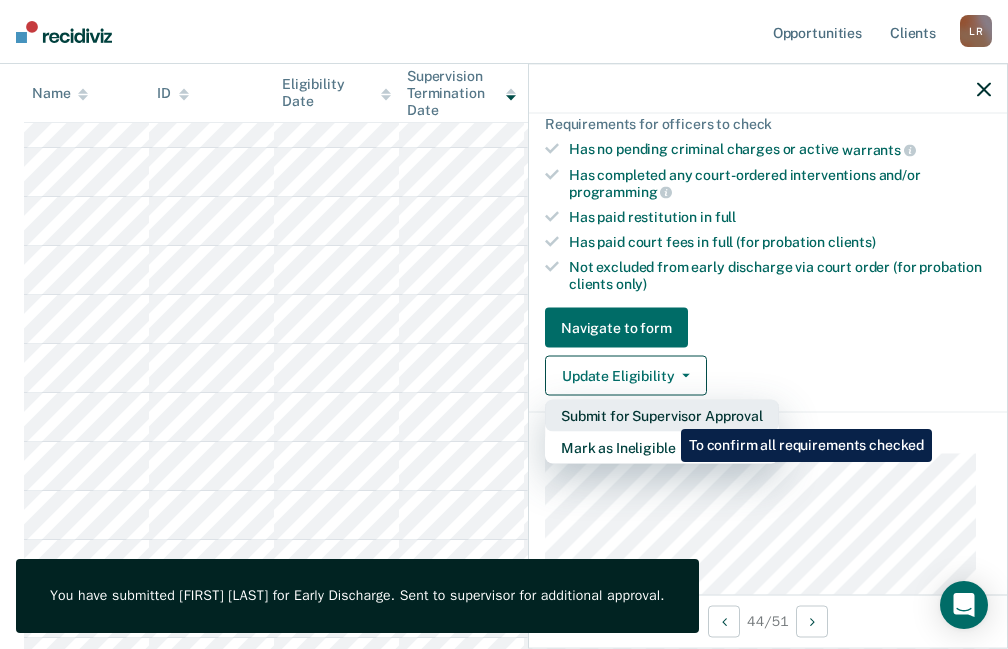 click on "Submit for Supervisor Approval" at bounding box center [662, 416] 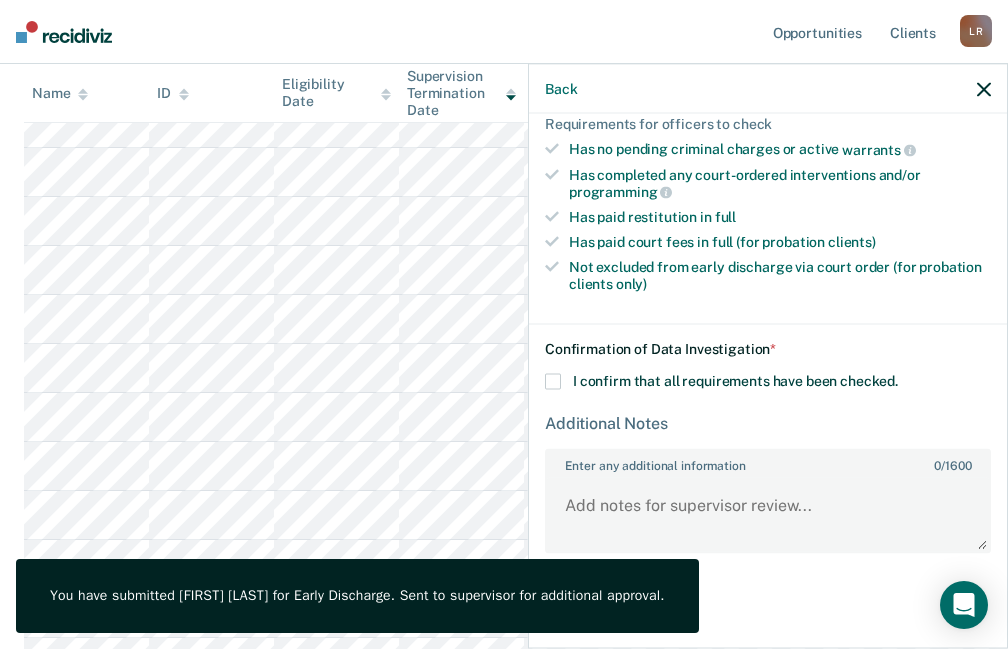 click at bounding box center [553, 382] 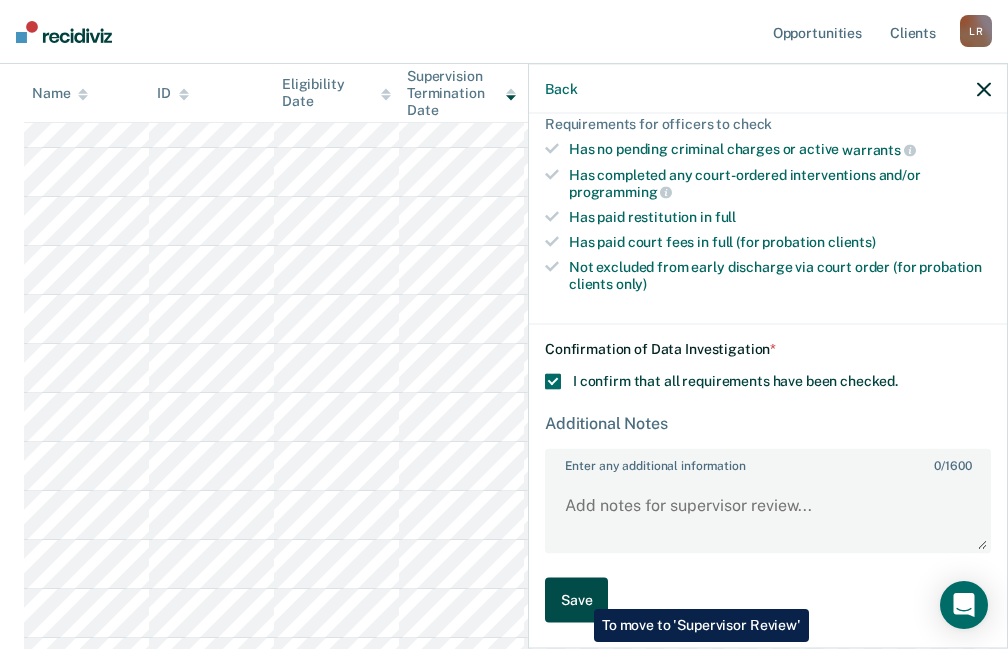 click on "Save" at bounding box center [576, 600] 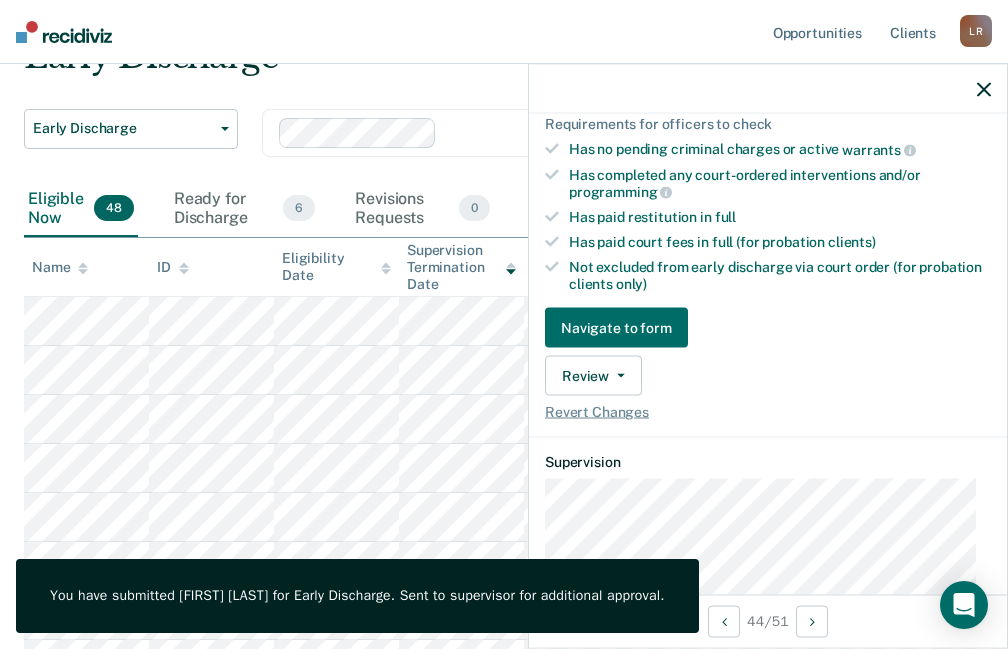 scroll, scrollTop: 100, scrollLeft: 0, axis: vertical 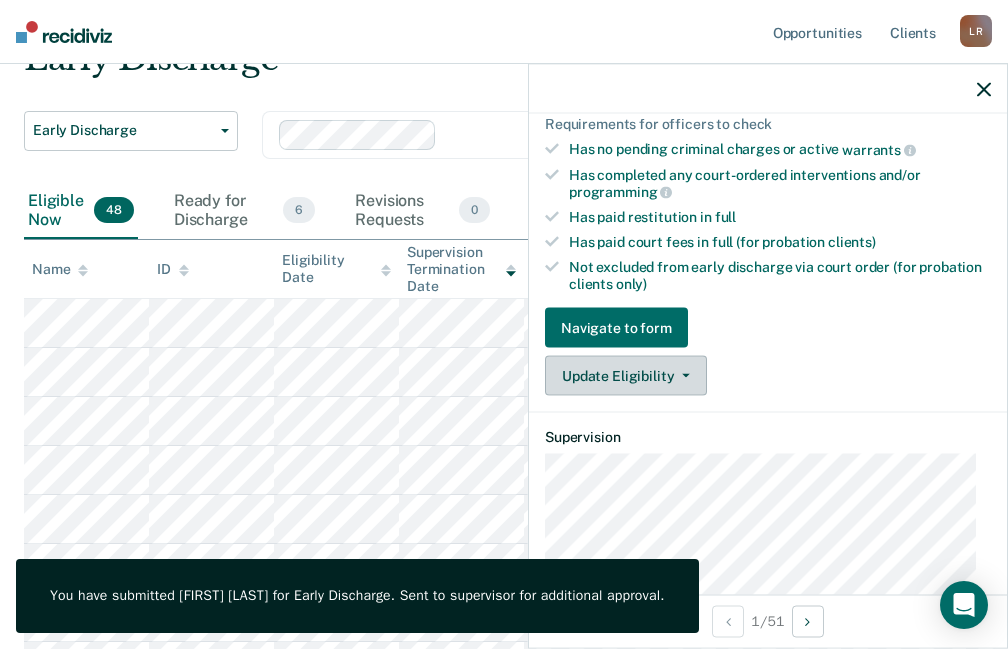 click on "Update Eligibility" at bounding box center (626, 376) 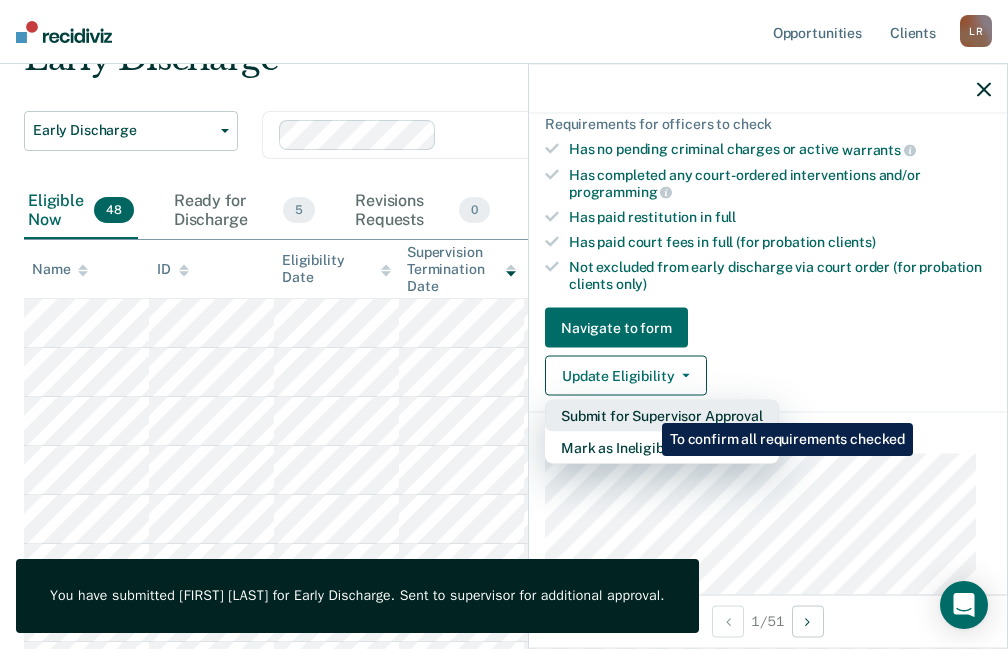 click on "Submit for Supervisor Approval" at bounding box center [662, 416] 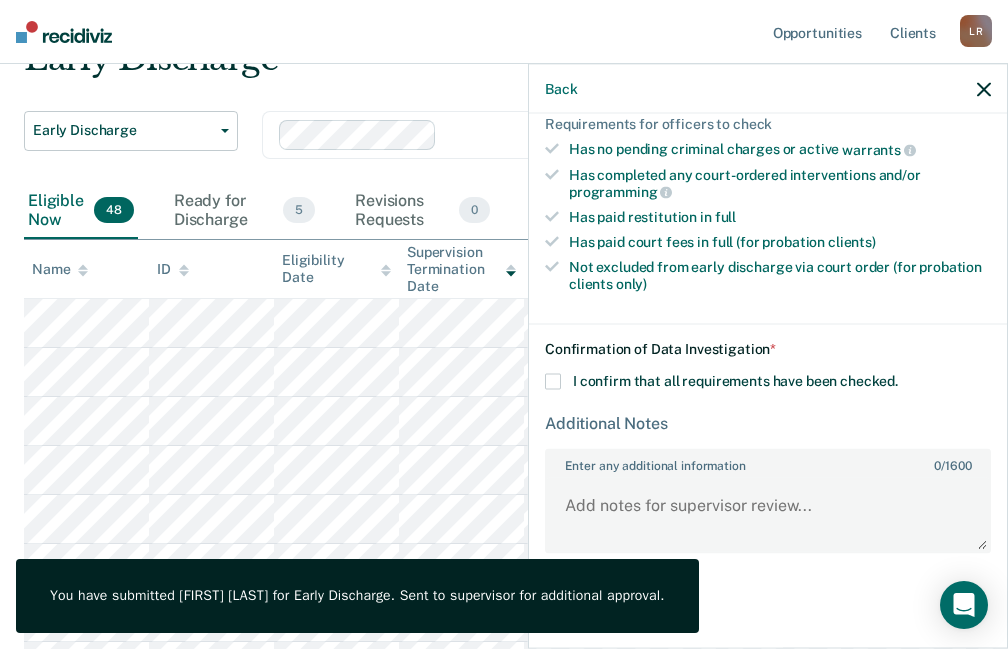 click at bounding box center (553, 382) 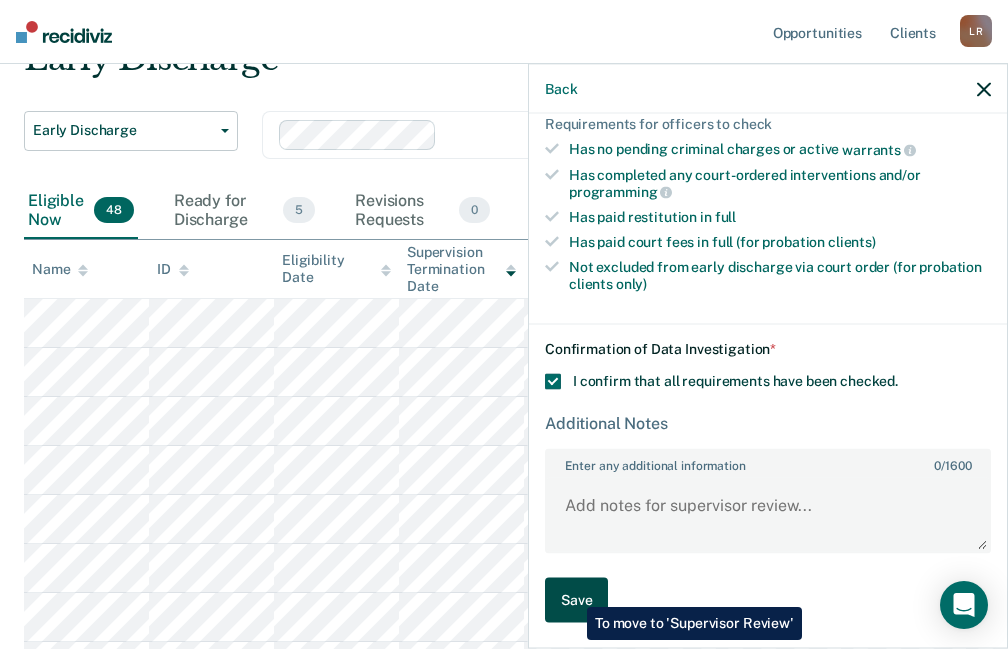 click on "Save" at bounding box center (576, 600) 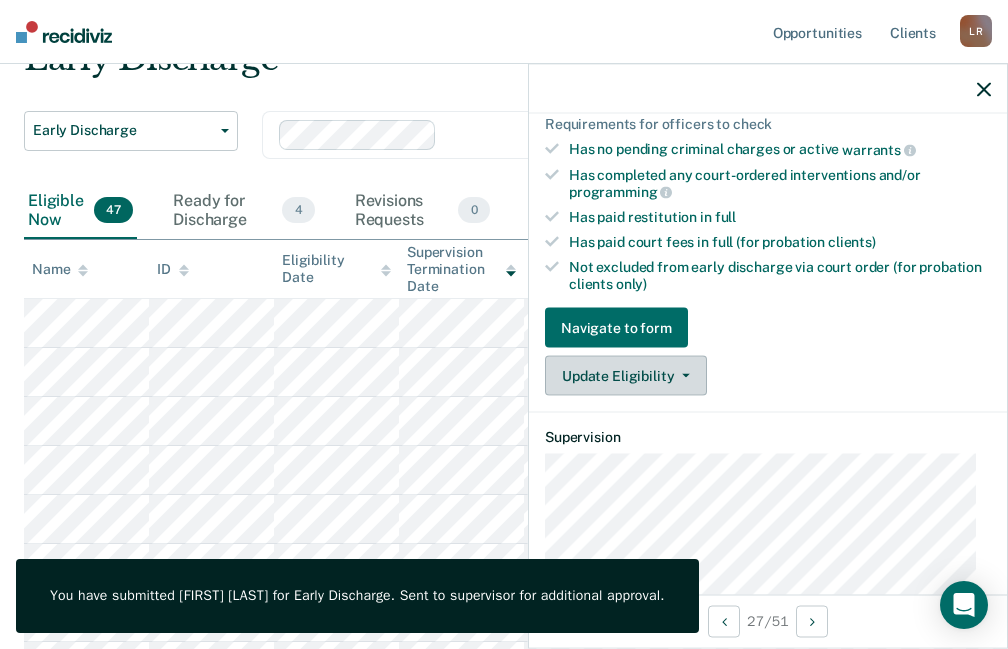 click on "Update Eligibility" at bounding box center (626, 376) 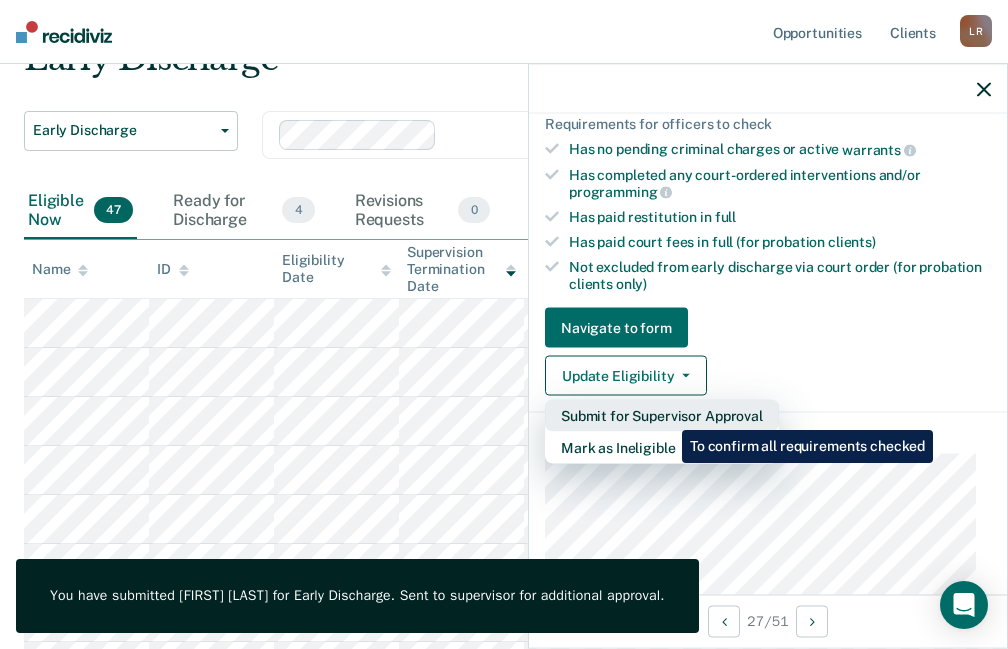 click on "Submit for Supervisor Approval" at bounding box center [662, 416] 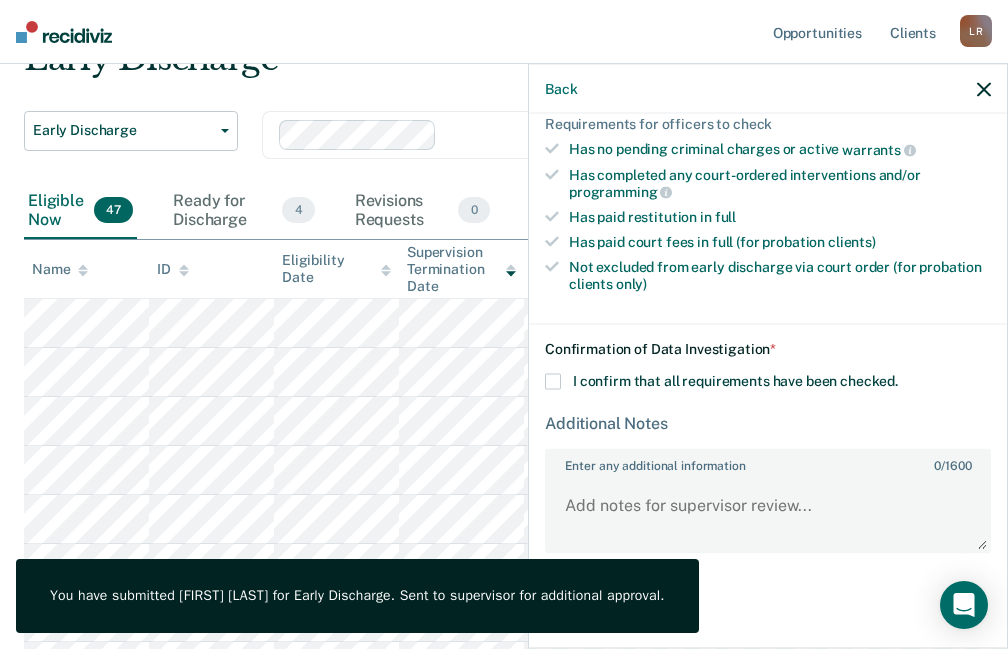 click at bounding box center (553, 382) 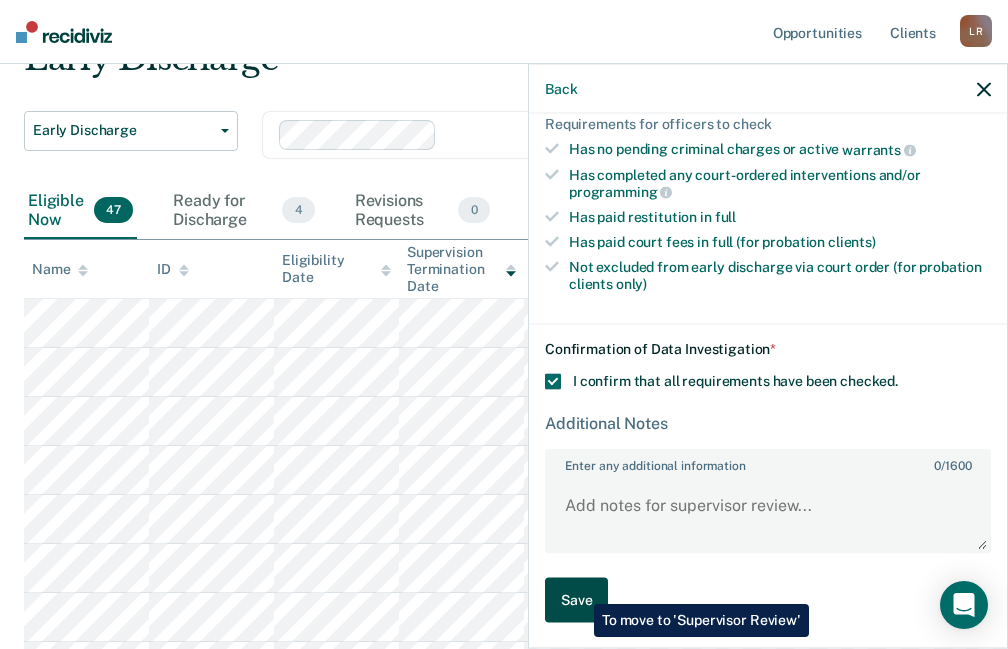 click on "Save" at bounding box center [576, 600] 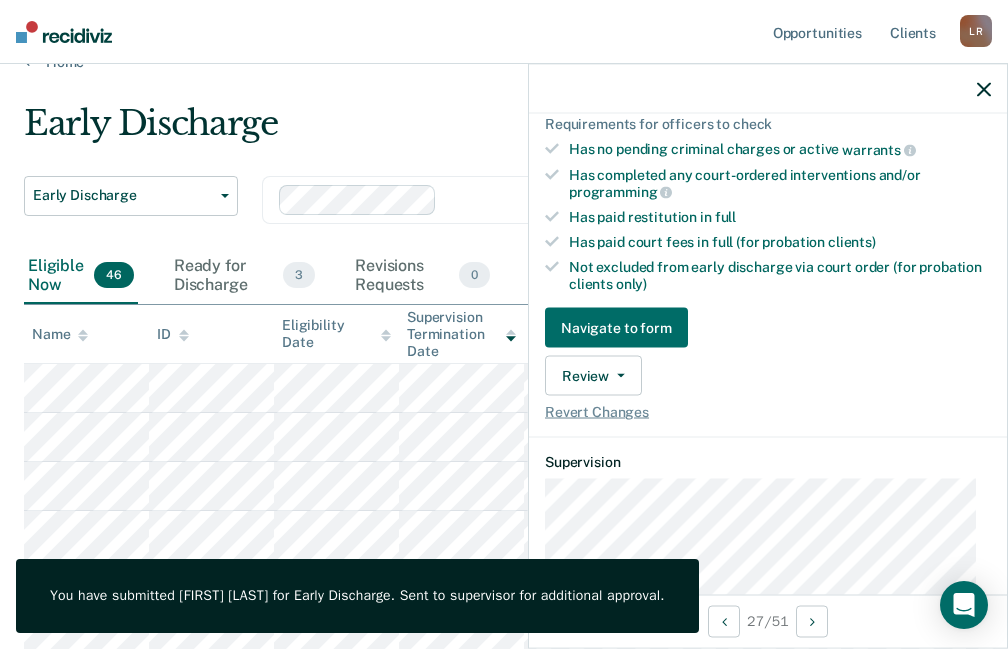 scroll, scrollTop: 0, scrollLeft: 0, axis: both 